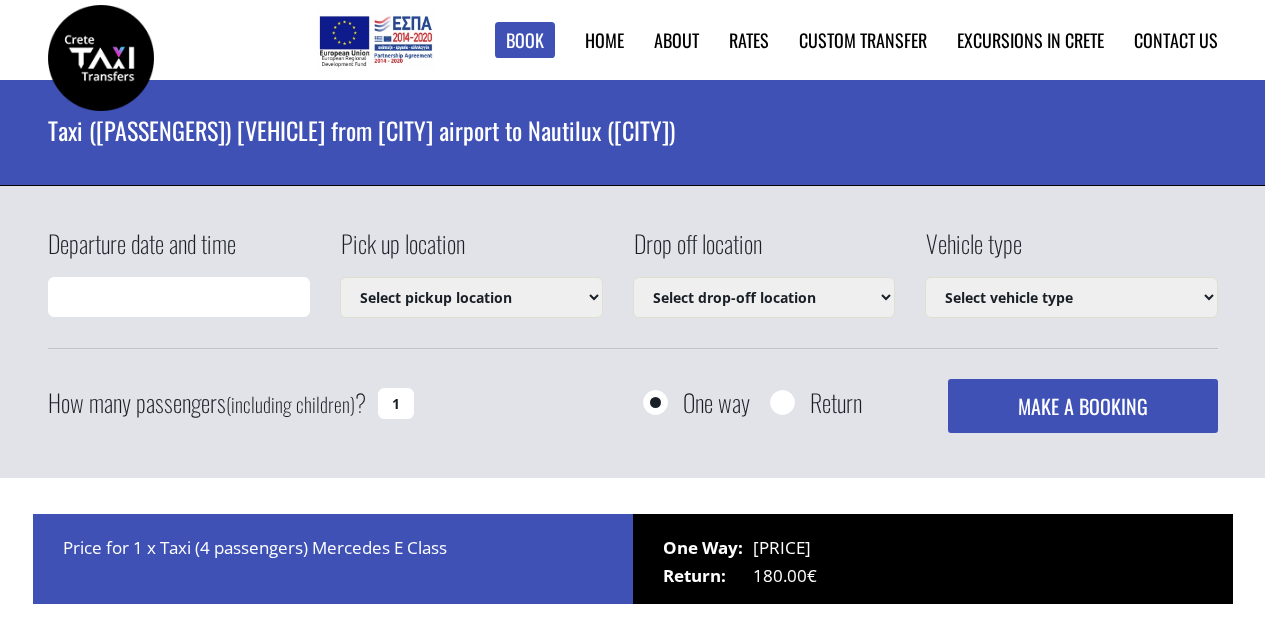 scroll, scrollTop: 0, scrollLeft: 0, axis: both 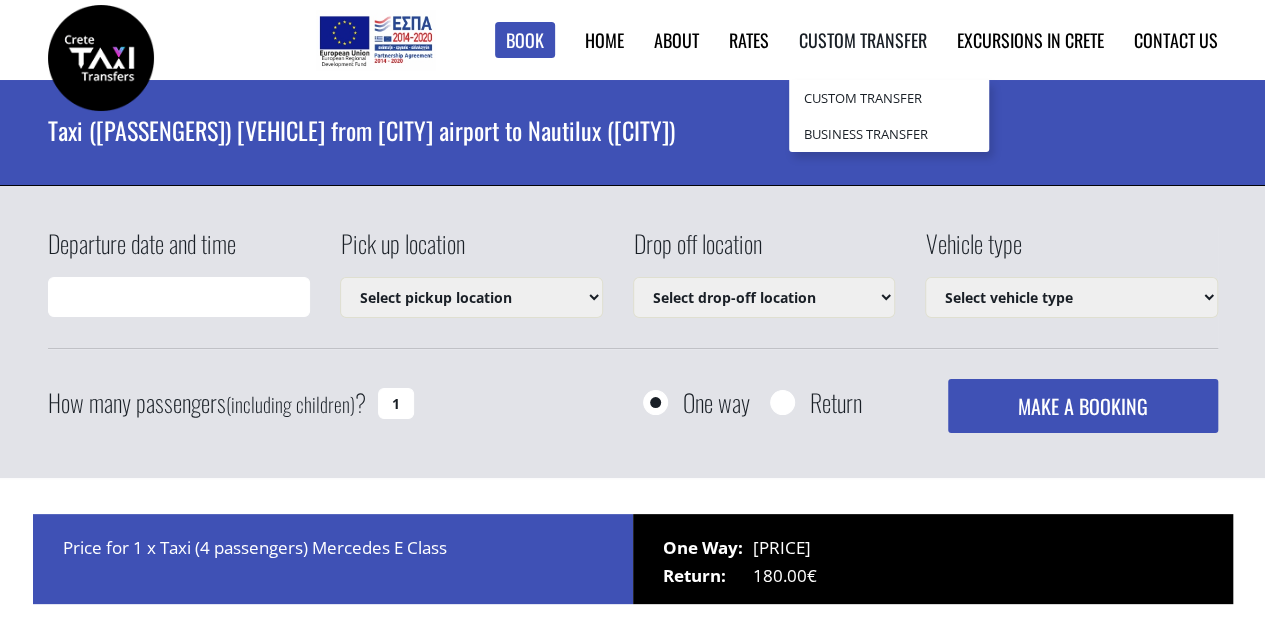 select on "540" 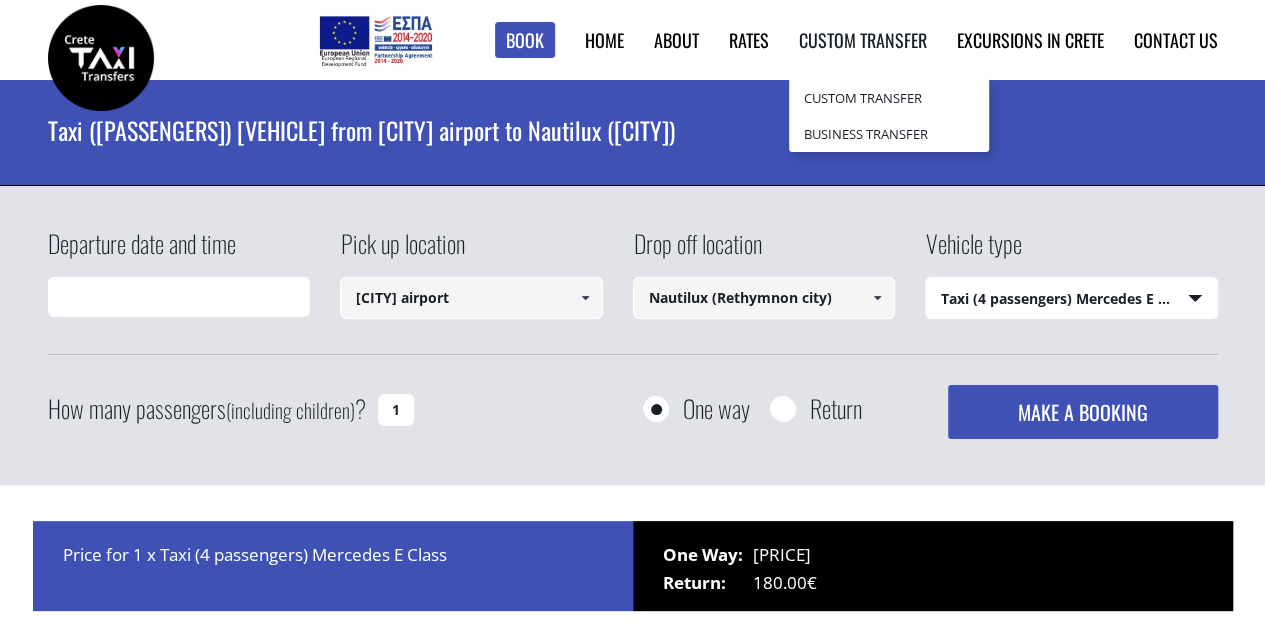 type on "[DATE] [TIME]" 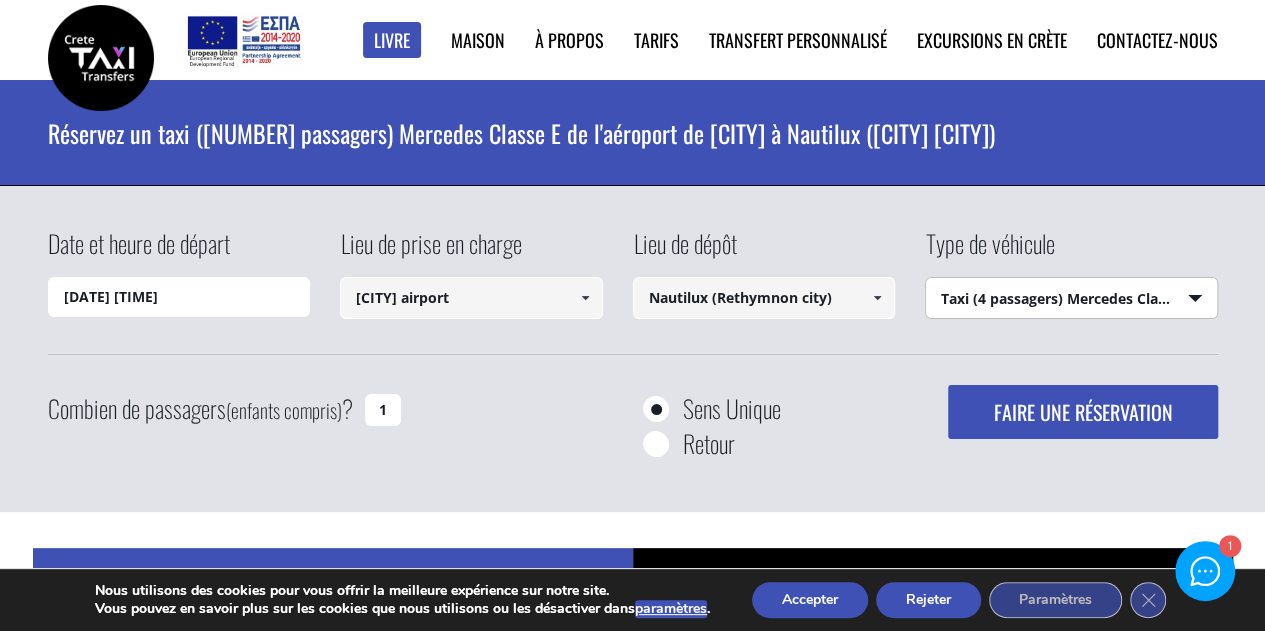 click on "Select vehicle type Taxi ([PASSENGERS]) [BRAND] [MODEL] Mini Van ([PASSENGERS]) [BRAND] [MODEL] Mini Bus ([PASSENGERS]) [BRAND] [MODEL] Mini Bus [PASSENGERS] ([PASSENGERS]) [BRAND] [MODEL]" at bounding box center (1071, 299) 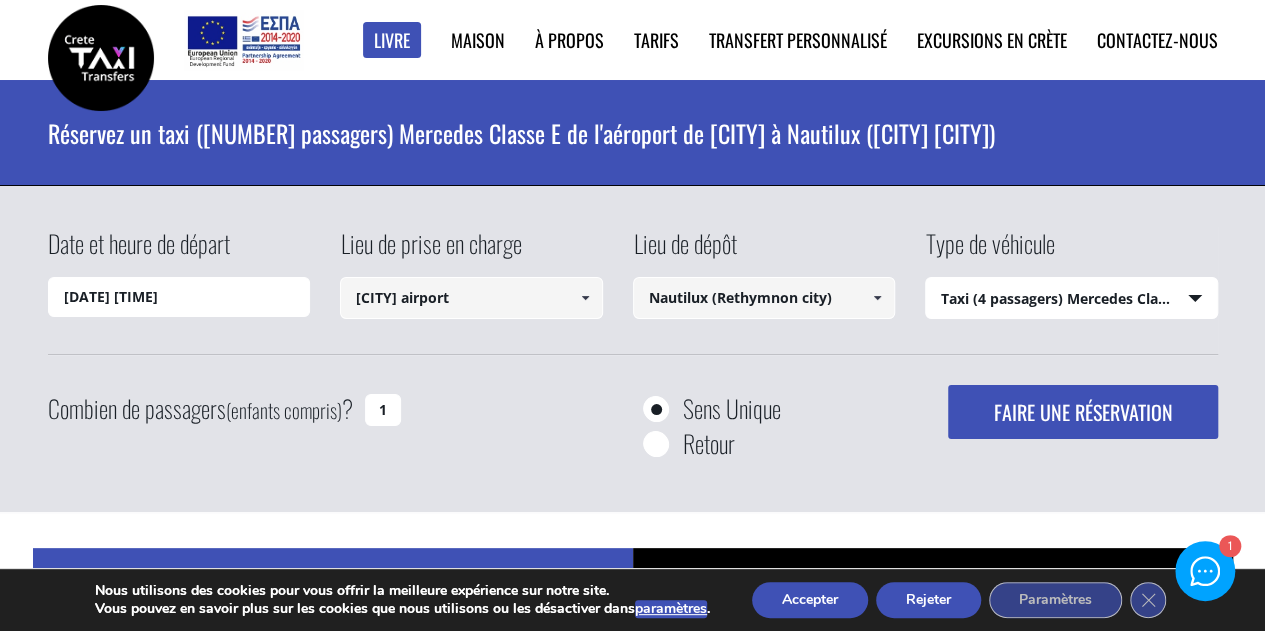 click at bounding box center (585, 298) 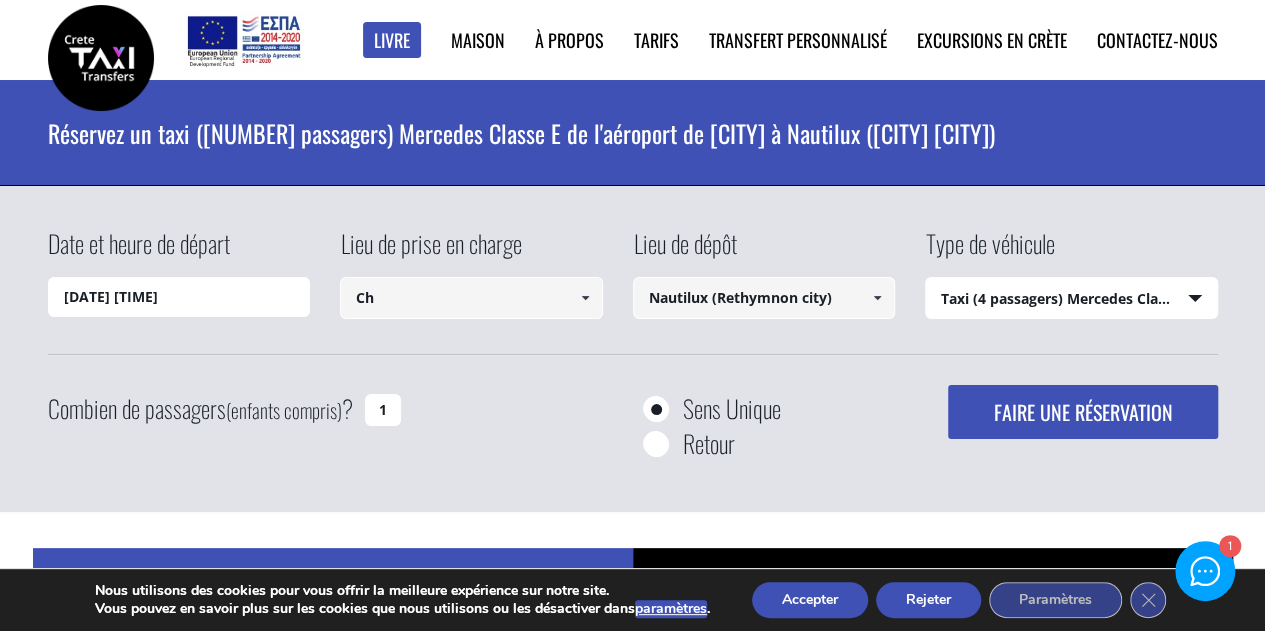 type on "C" 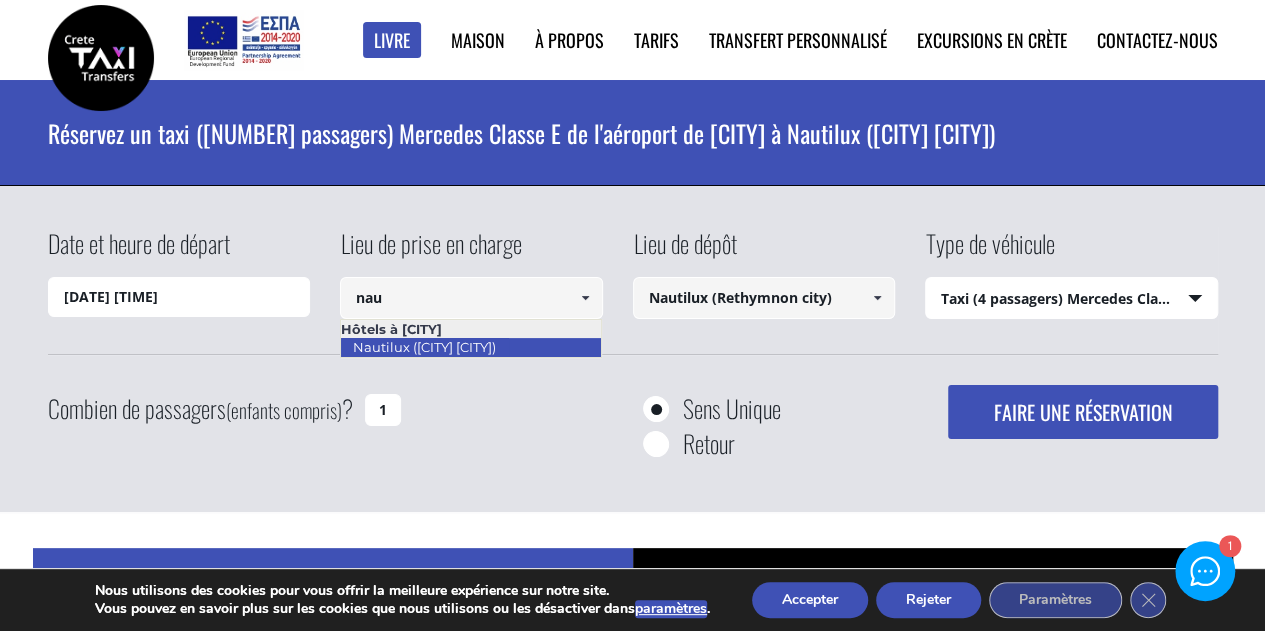 click on "Nautilux ([CITY] [CITY])" at bounding box center (424, 347) 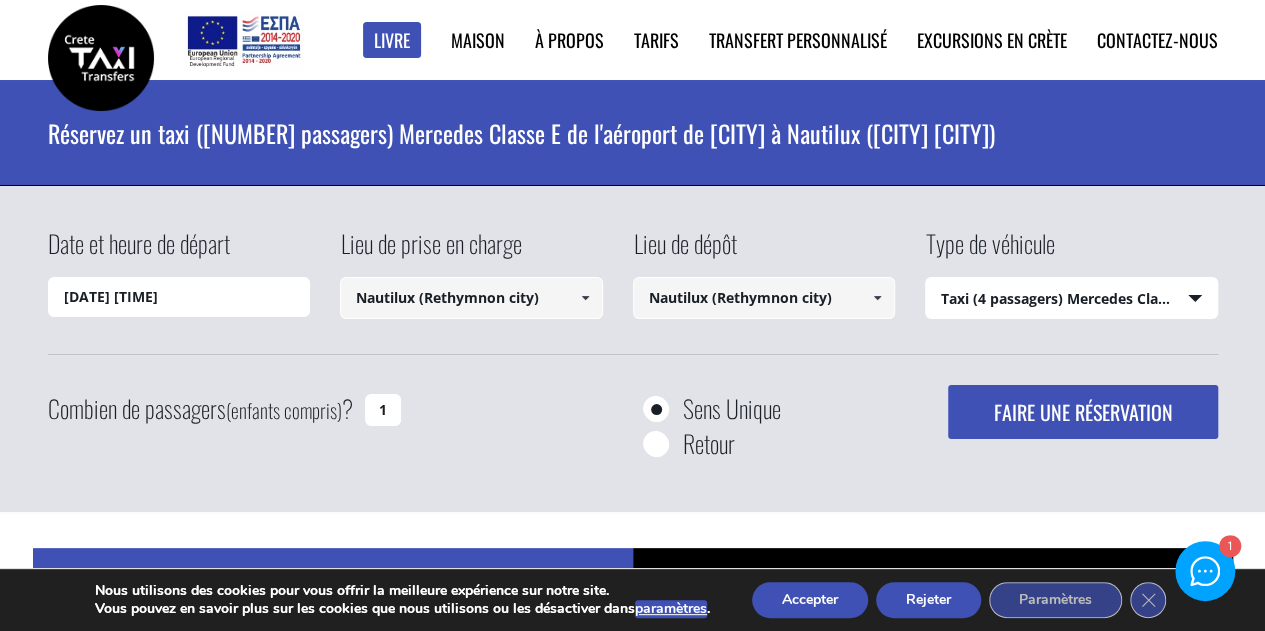 type on "Nautilux (Rethymnon city)" 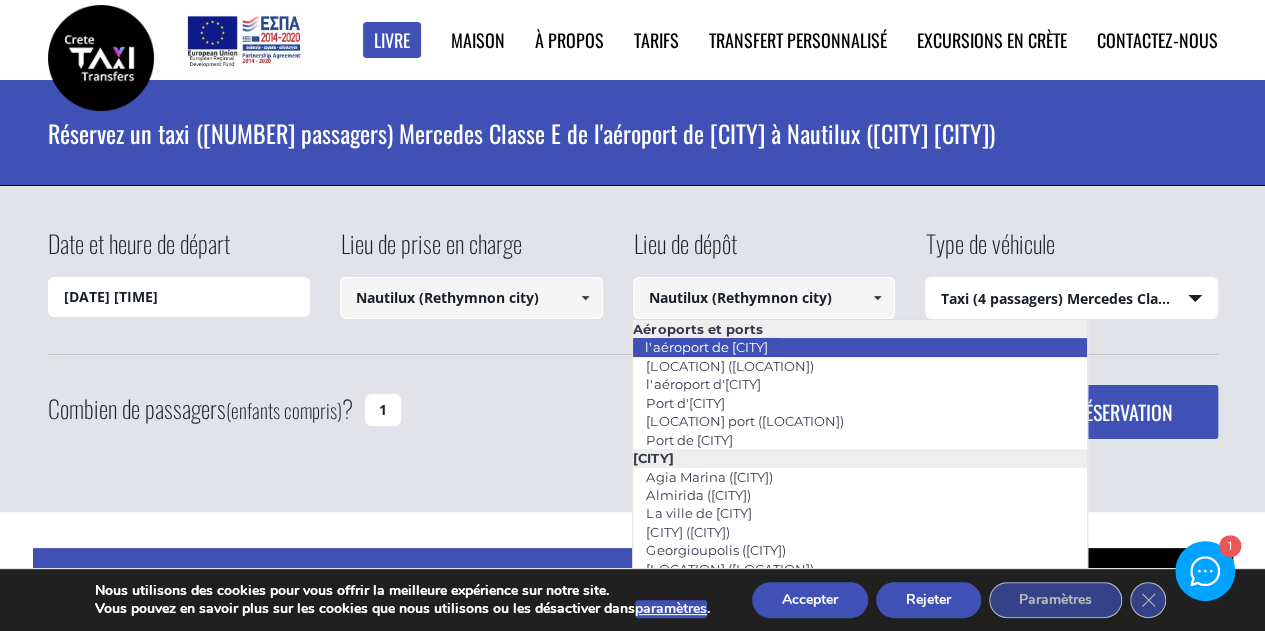 click on "l'aéroport de [CITY]" at bounding box center [706, 347] 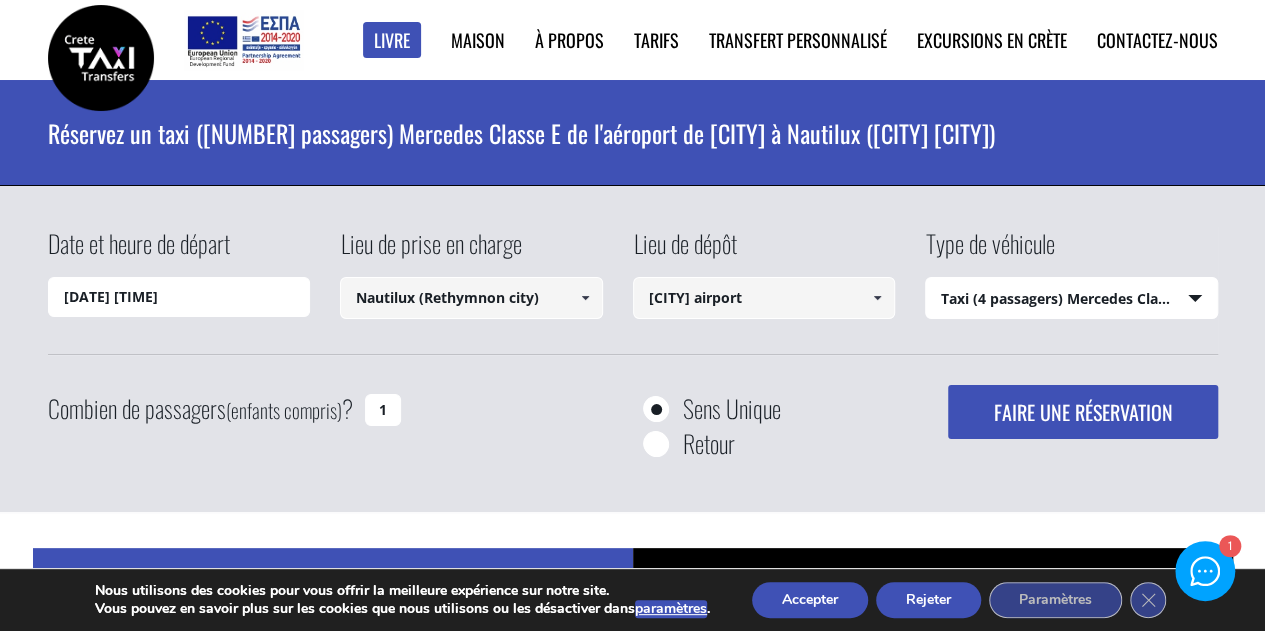 drag, startPoint x: 1081, startPoint y: 407, endPoint x: 197, endPoint y: 301, distance: 890.3325 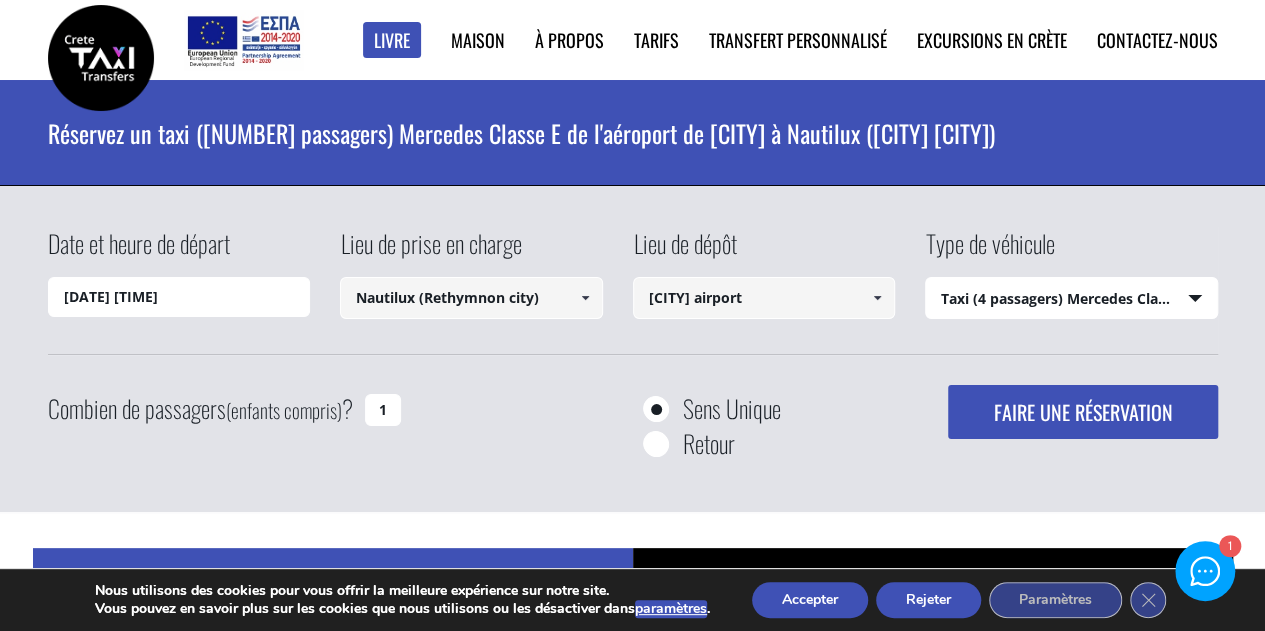 click on "Date et heure de départ   [DATE] [TIME]         Lieu de prise en charge   l'aéroport de [CITY] Sélectionnez le lieu de ramassage l'aéroport de [CITY] Port de [CITY] (Souda) l'aéroport d'Héraklion Port d'Héraklion Port de Kissamos ([CITY]) Port de [CITY] Agia Marina ([CITY]) Almirida ([CITY]) La ville de [CITY] Chora Sfakion ([CITY]) Georgioupolis ([CITY]) Kalives ([CITY]) Kissamos ([CITY]) Kolymbari ([CITY]) Paleochora ([CITY]) Platanias ([CITY]) Aisha Petite Suites ([CITY]) Plage d'Almirida (Almirida, [CITY]) Almirida Residence Boutique (Almirida, [CITY]) Ambassadors Residence ([CITY] city) Ammos (Agioi Apostoloi, [CITY]) Anemos Luxury Grand Resort (Georgioupolis) Atlantica Caldera Bay (Platanias, [CITY]) Avra Imperial (Kolymbari, [CITY]) Casa Di Delfino ([CITY] city) Casa Leone ([CITY] city) Cavo Spada (Kolymbari, [CITY]) Chania Flair Deluxe ([CITY] city) Corissia Princess (Georgioupolis, [CITY]) Delfina Beach (Georgioupolis, [CITY])" at bounding box center (633, 226) 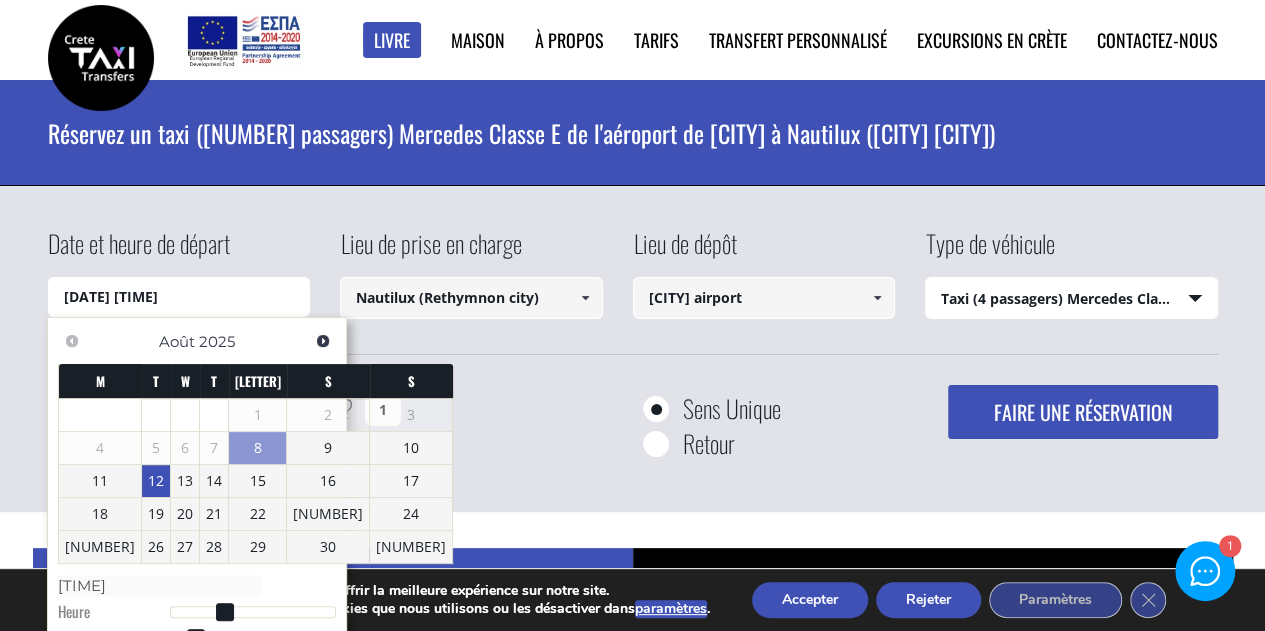 click on "12" at bounding box center (156, 481) 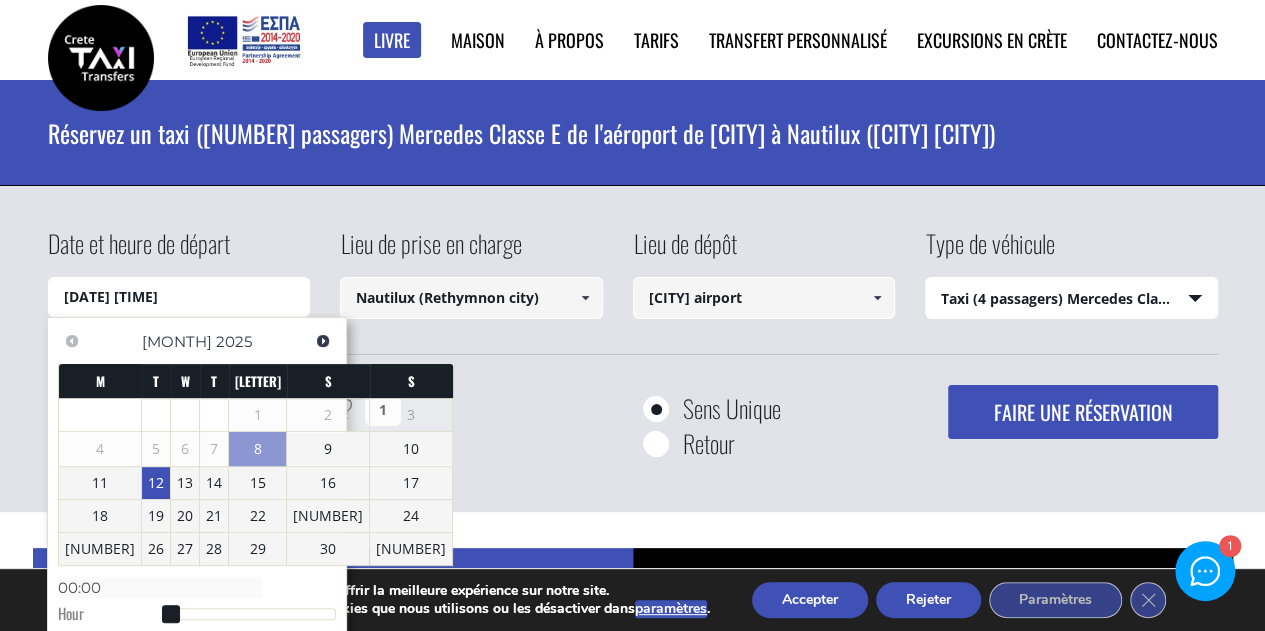 type on "12/08/2025 00:00" 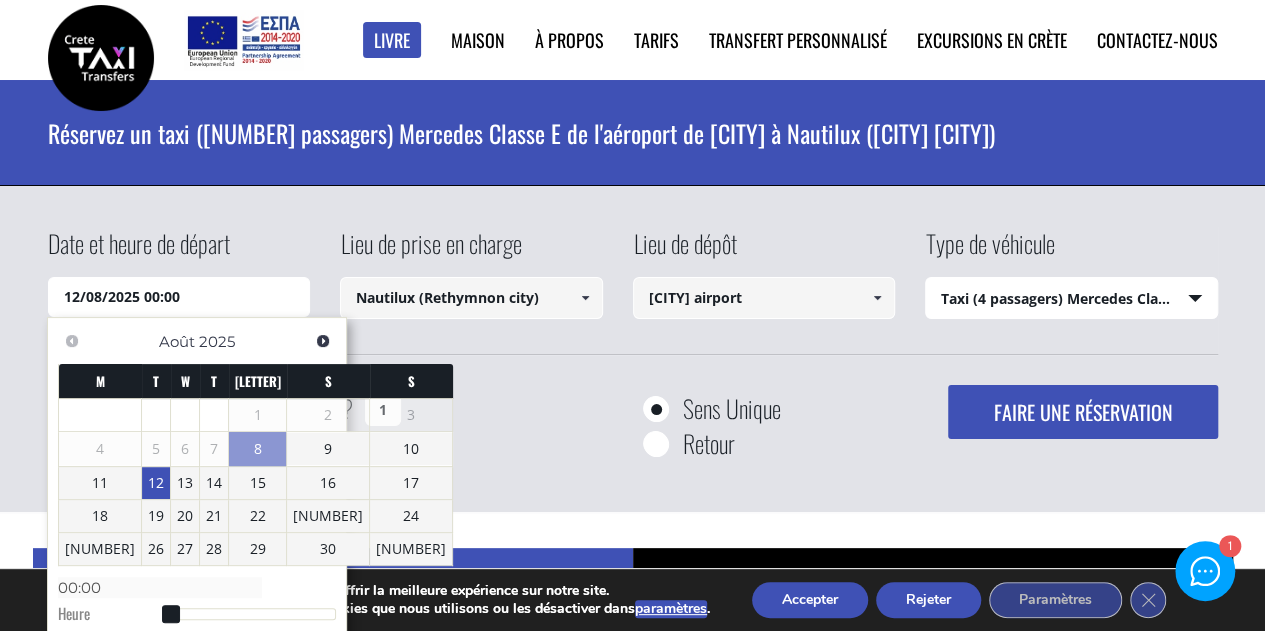 drag, startPoint x: 144, startPoint y: 288, endPoint x: 241, endPoint y: 303, distance: 98.15294 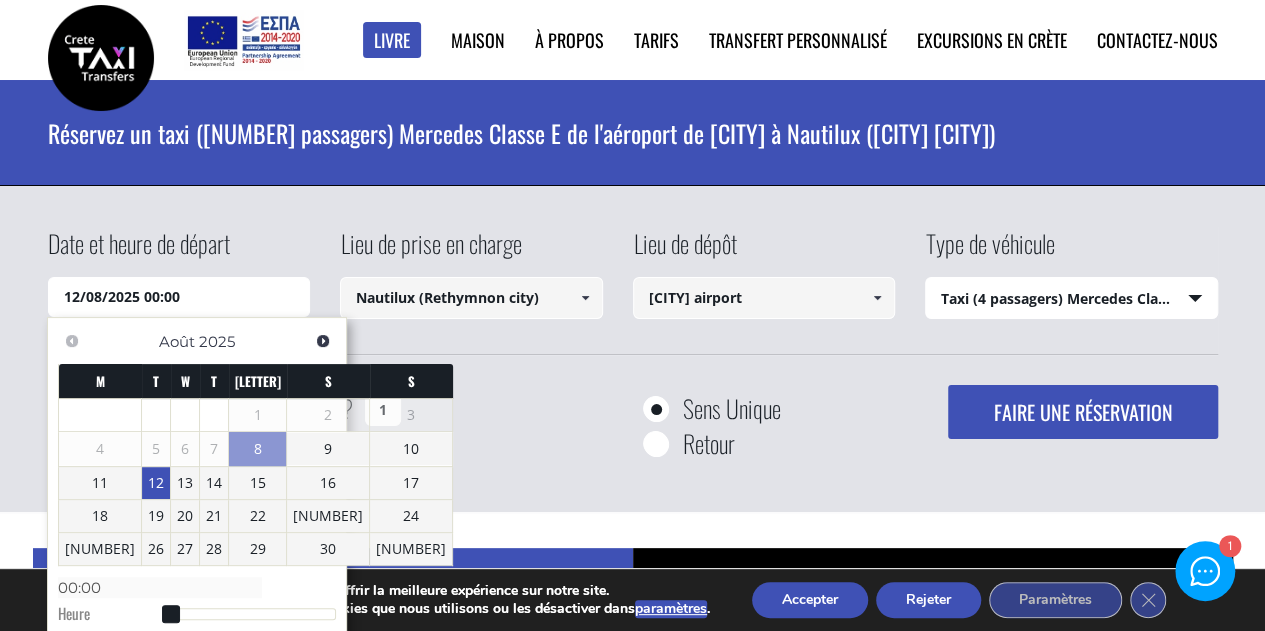 click on "12/08/2025 00:00" at bounding box center (179, 297) 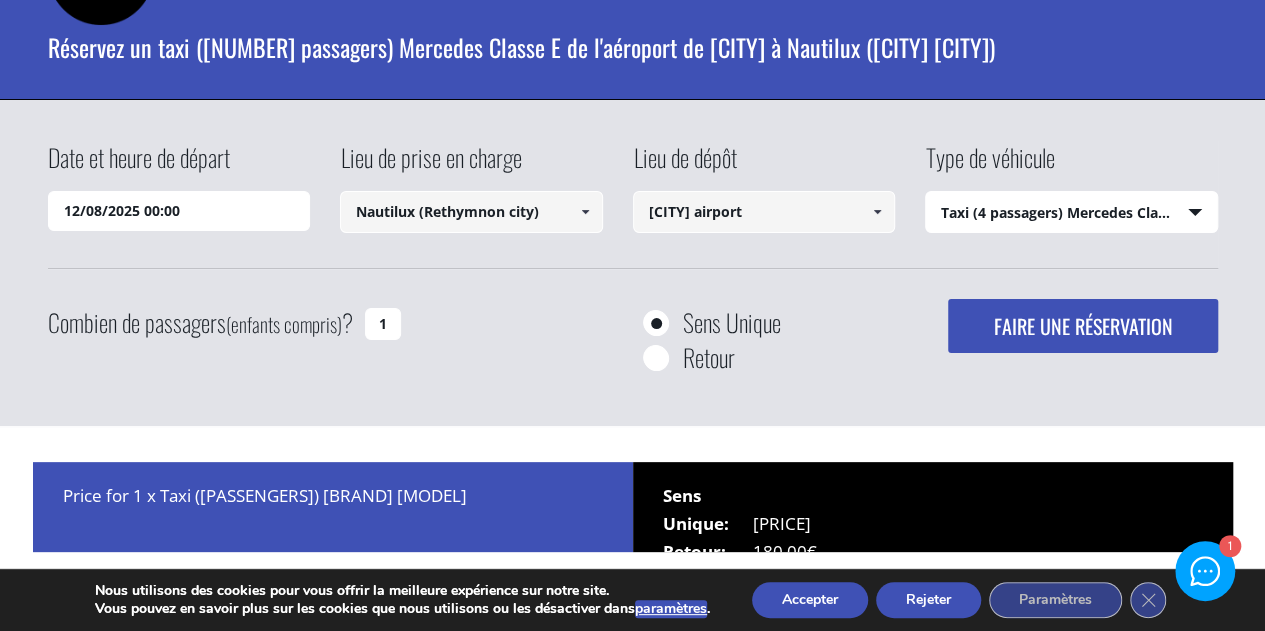scroll, scrollTop: 69, scrollLeft: 0, axis: vertical 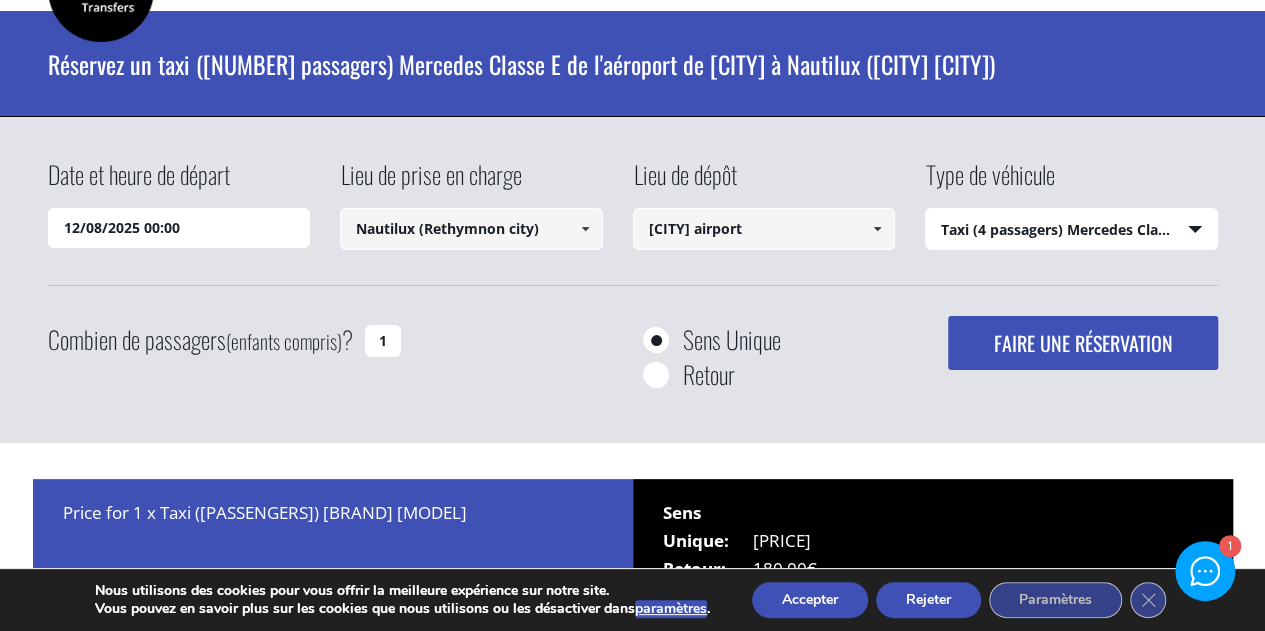 click on "12/08/2025 00:00" at bounding box center (179, 228) 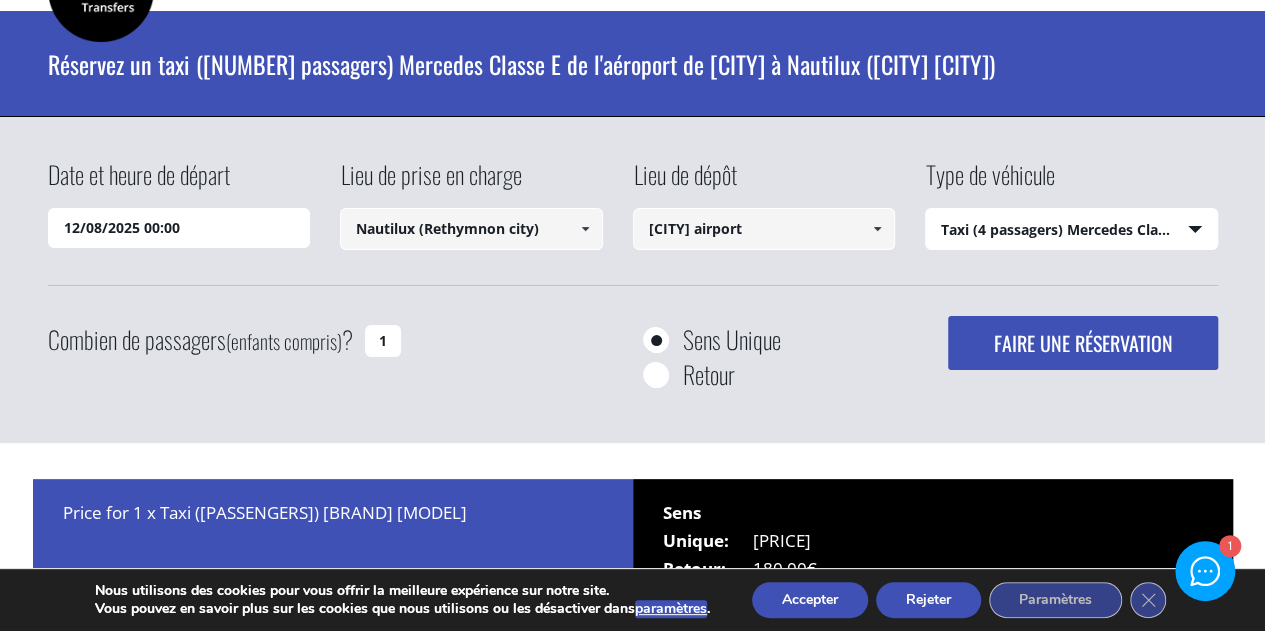 click on "12/08/2025 00:00" at bounding box center [179, 228] 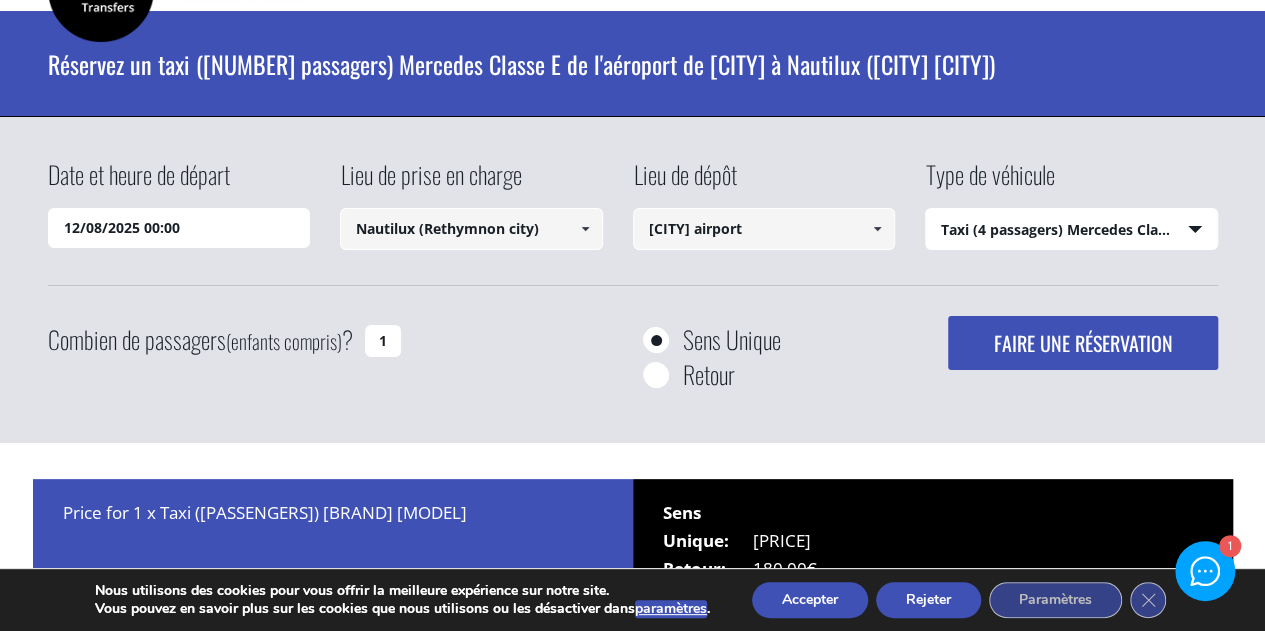 click on "12/08/2025 00:00" at bounding box center (179, 228) 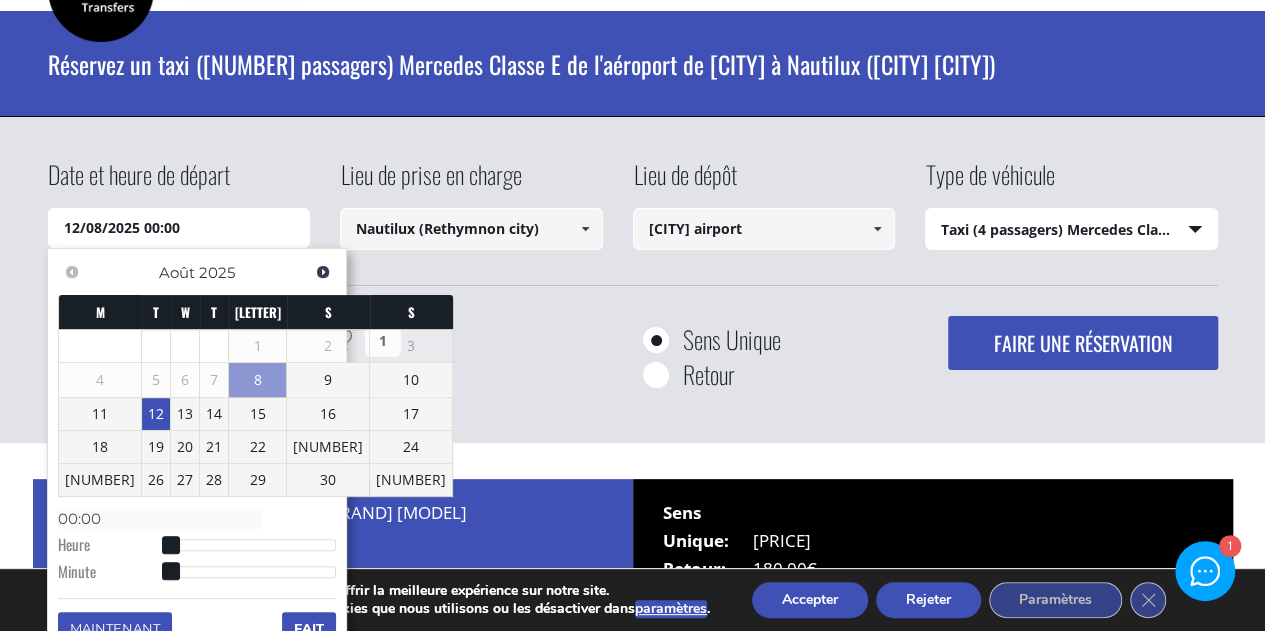 click on "Departure date and time 12/08/2025 00:00 Pickup location Chania airport Select pickup location Chania airport Chania port (Souda) Heraklion airport Heraklion port Kissamos port (Chania) Rethymnon port Agia Marina (Chania) Almirida (Chania) Chania city Chora Sfakion (Chania) Georgioupolis (Chania) Kalives (Chania) Kissamos (Chania) Kolymbari (Chania) Paleochora (Chania) Platanias (Chania) Aisha Petite Suites (Chania) Almirida Beach (Almirida, Chania) Almirida Residence Boutique (Almirida, Chania) Ambassadors Residence (Chania city) Ammos (Agioi Apostoloi, Chania) Anemos Luxury Grand Resort (Georgioupolis) Atlantica Caldera Bay (Platanias, Chania) Avra Imperial (Kolymbari, Chania) Casa Di Delfino (Chania city) Casa Leone (Chania city) Cavo Spada (Kolymbari, Chania) Chania Flair Deluxe (Chania city) Corissia Princess (Georgioupolis, Chania) Delfina Beach (Georgioupolis, Chania)" at bounding box center [633, 277] 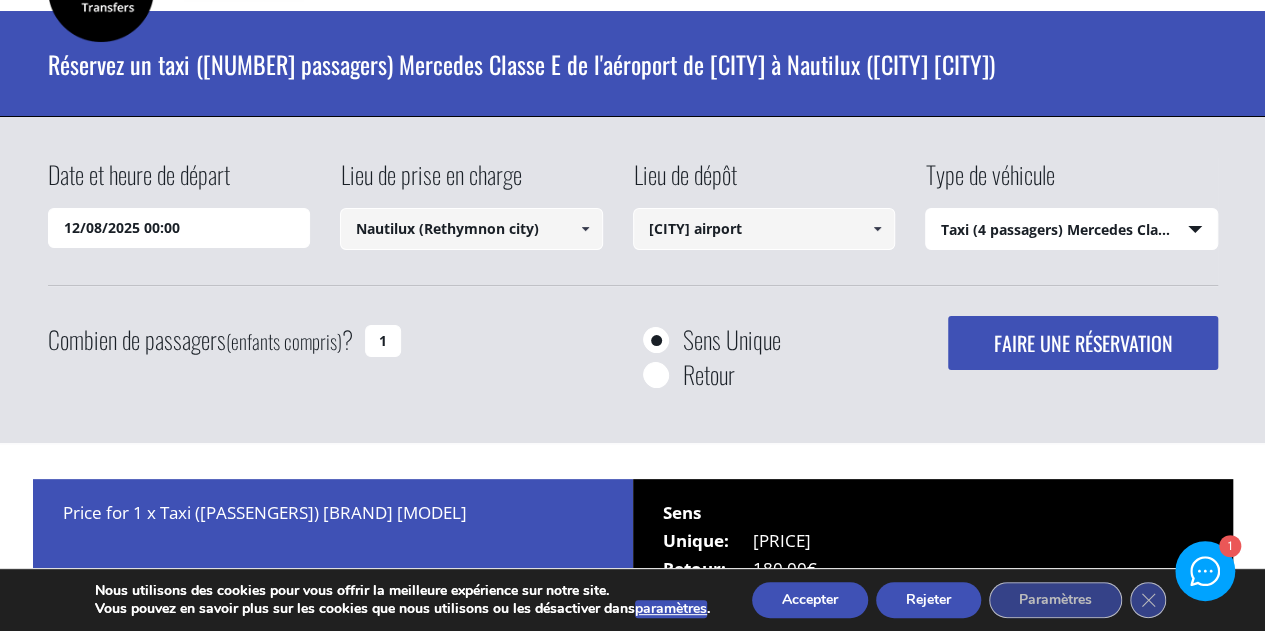 click on "1" at bounding box center [383, 341] 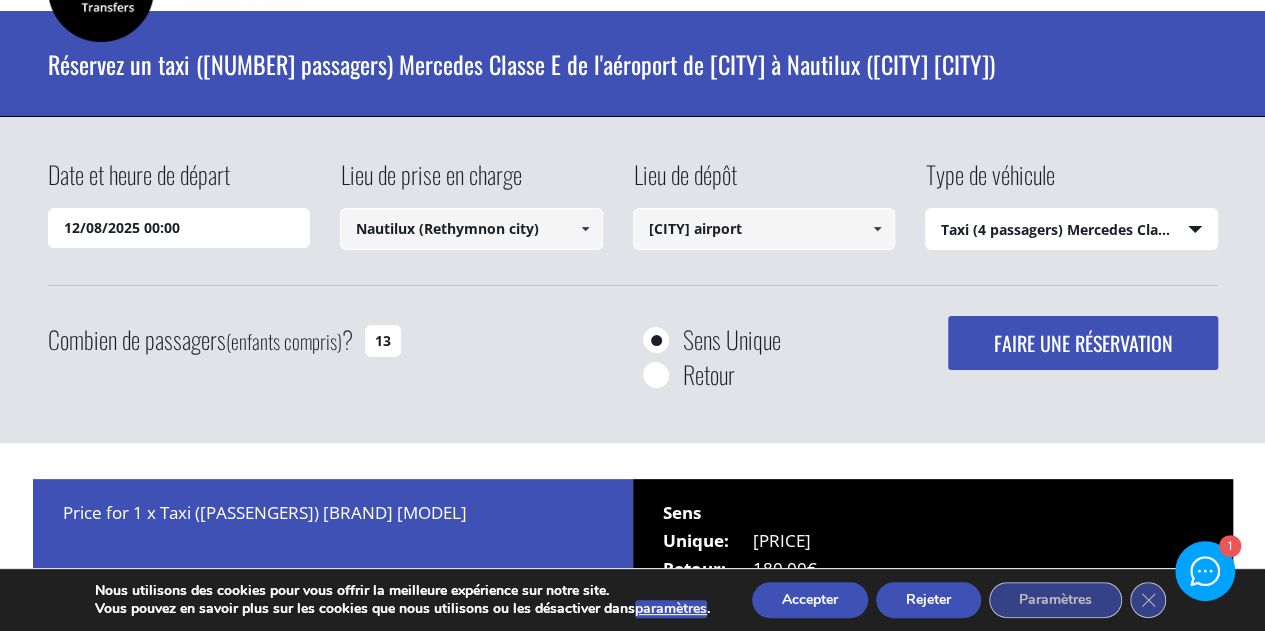 type on "1" 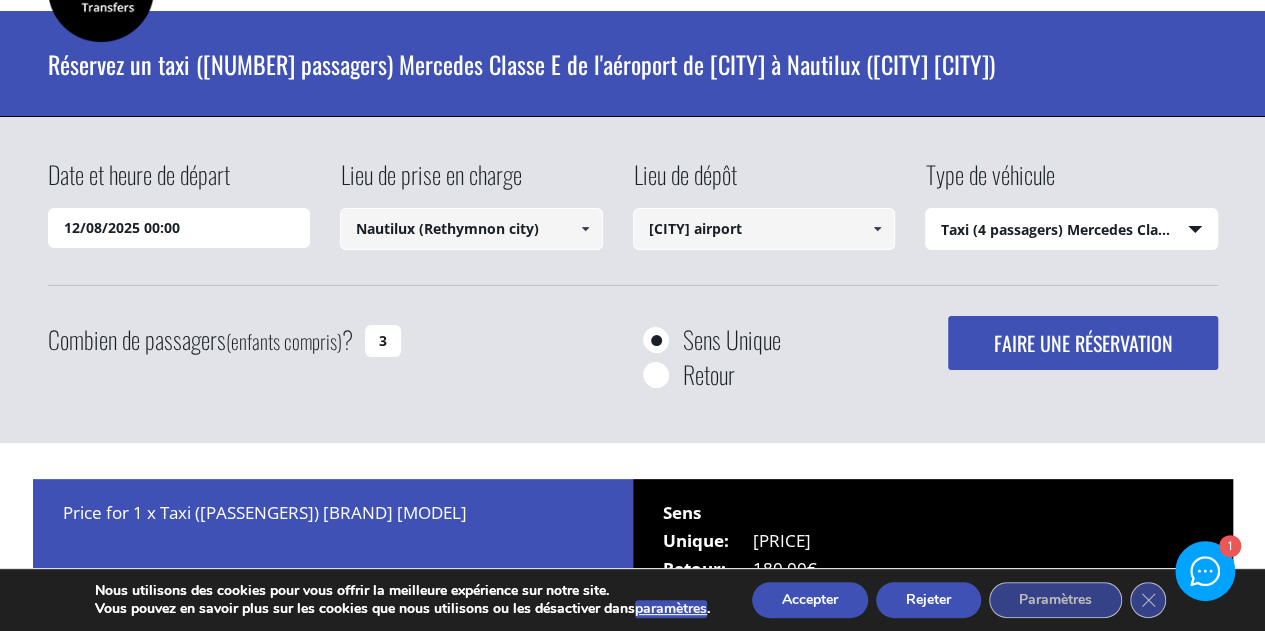 type on "3" 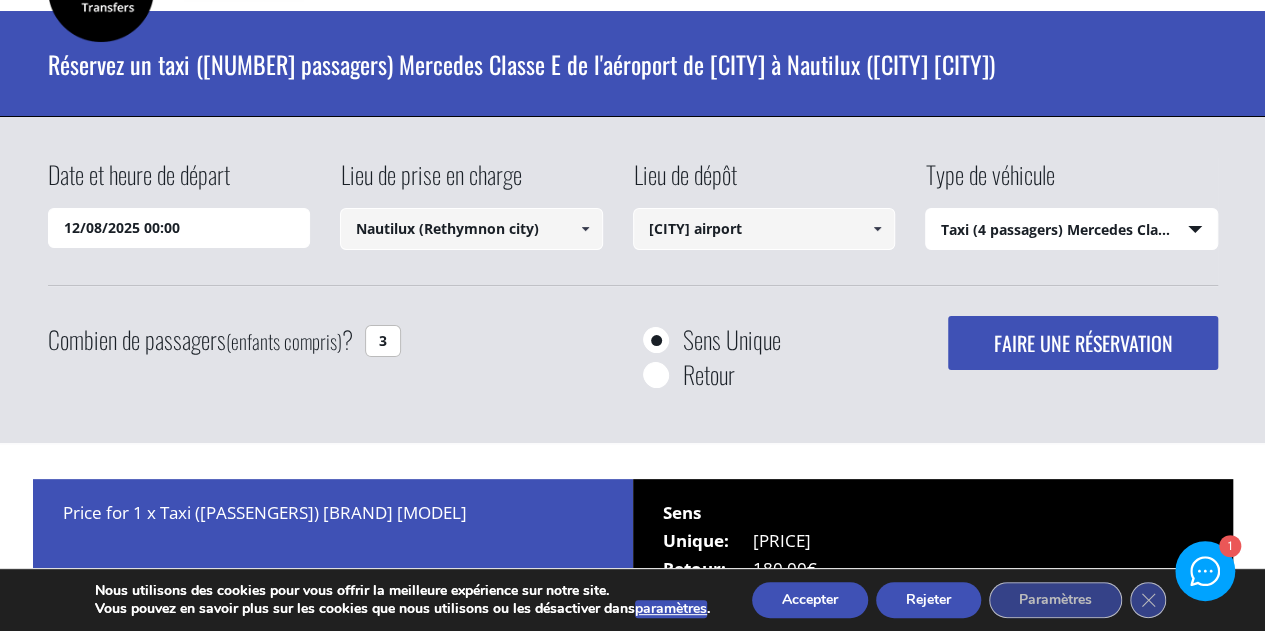 click on "FAIRE UNE RÉSERVATION" at bounding box center [1082, 343] 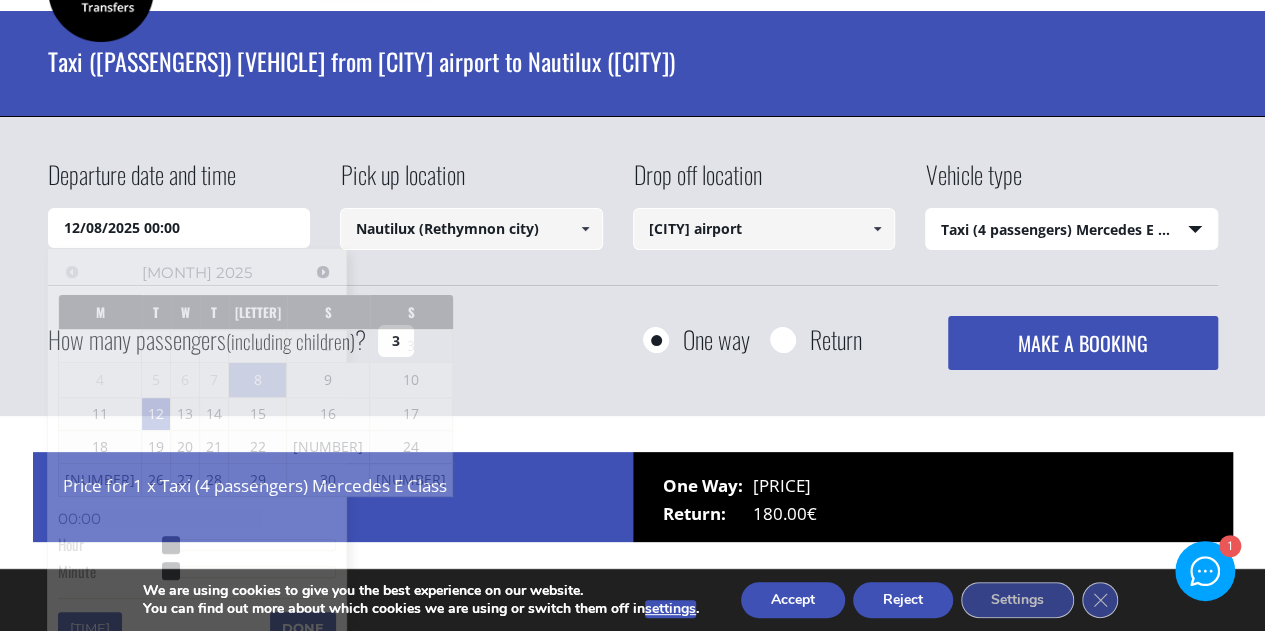 click on "12/08/2025 00:00" at bounding box center (179, 228) 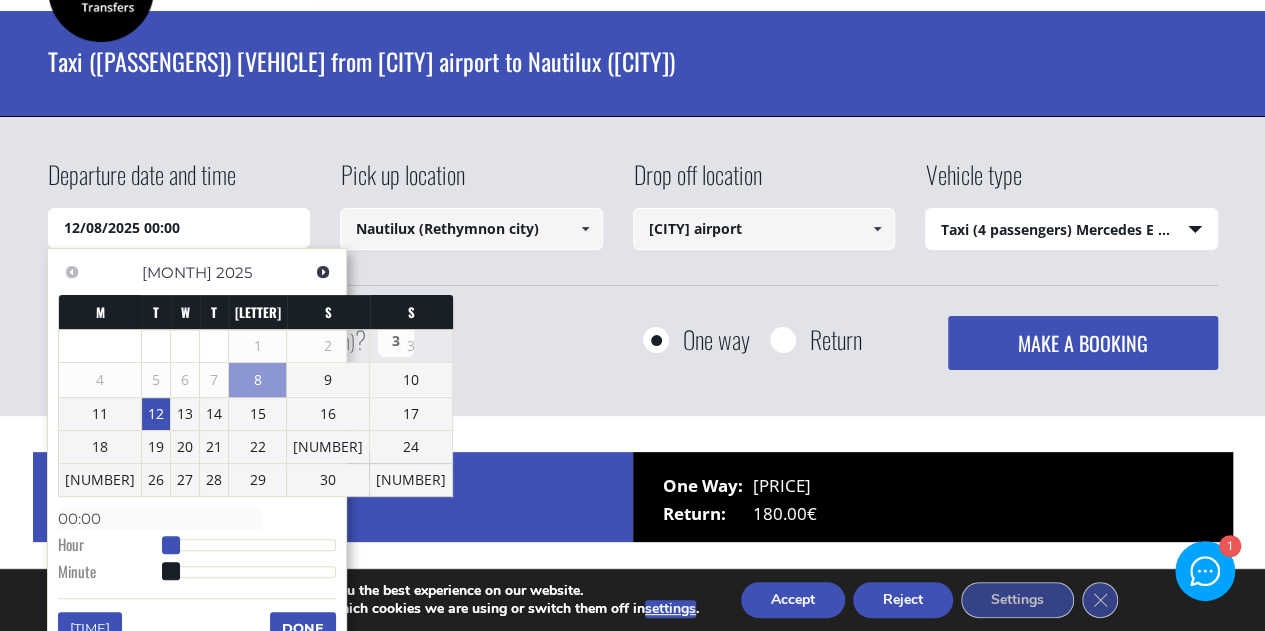 type on "12/08/2025 01:00" 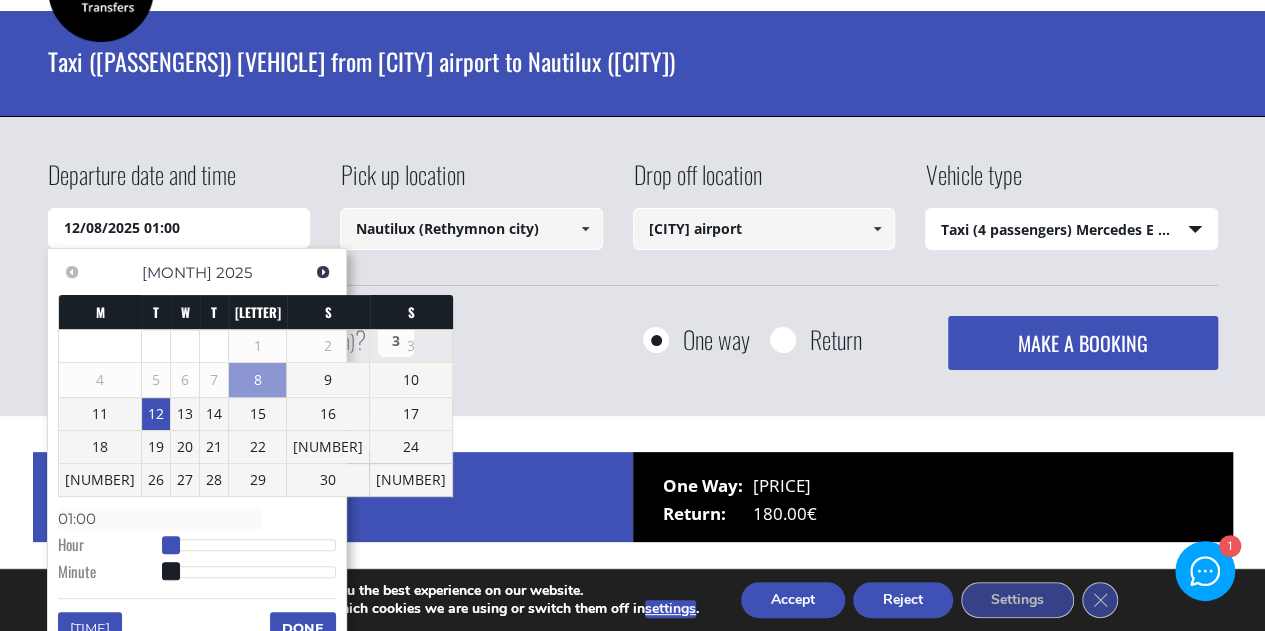 type on "[DATE] [TIME]" 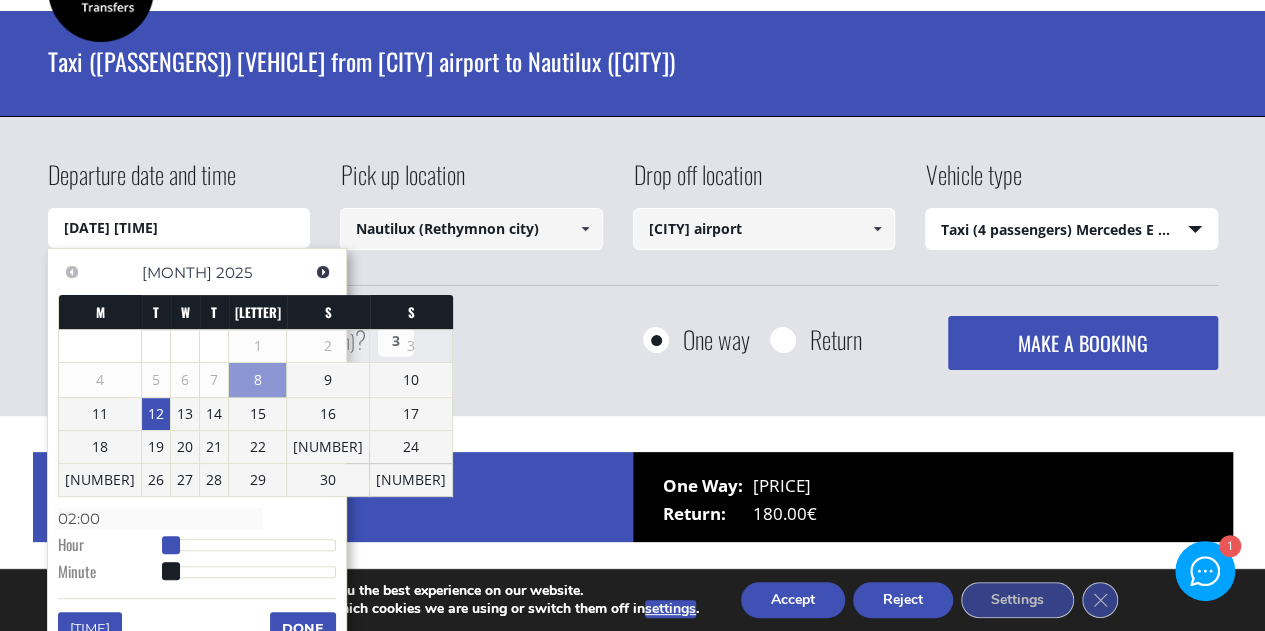 type on "[DATE] [TIME]" 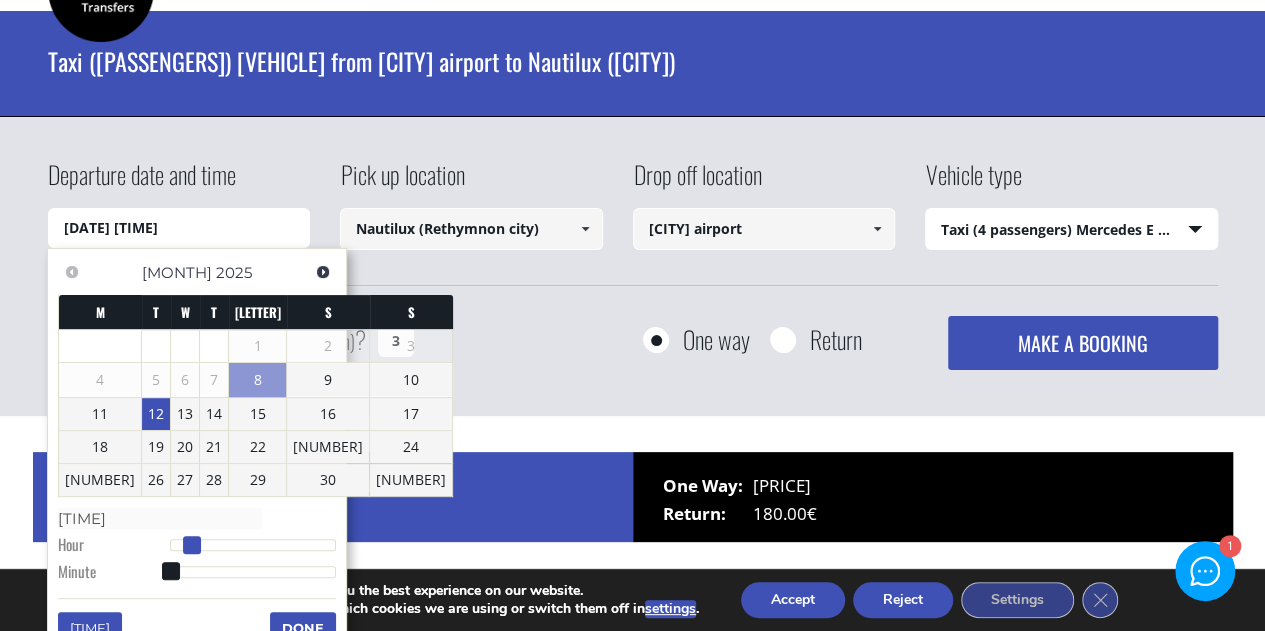 type on "[DATE] [TIME]" 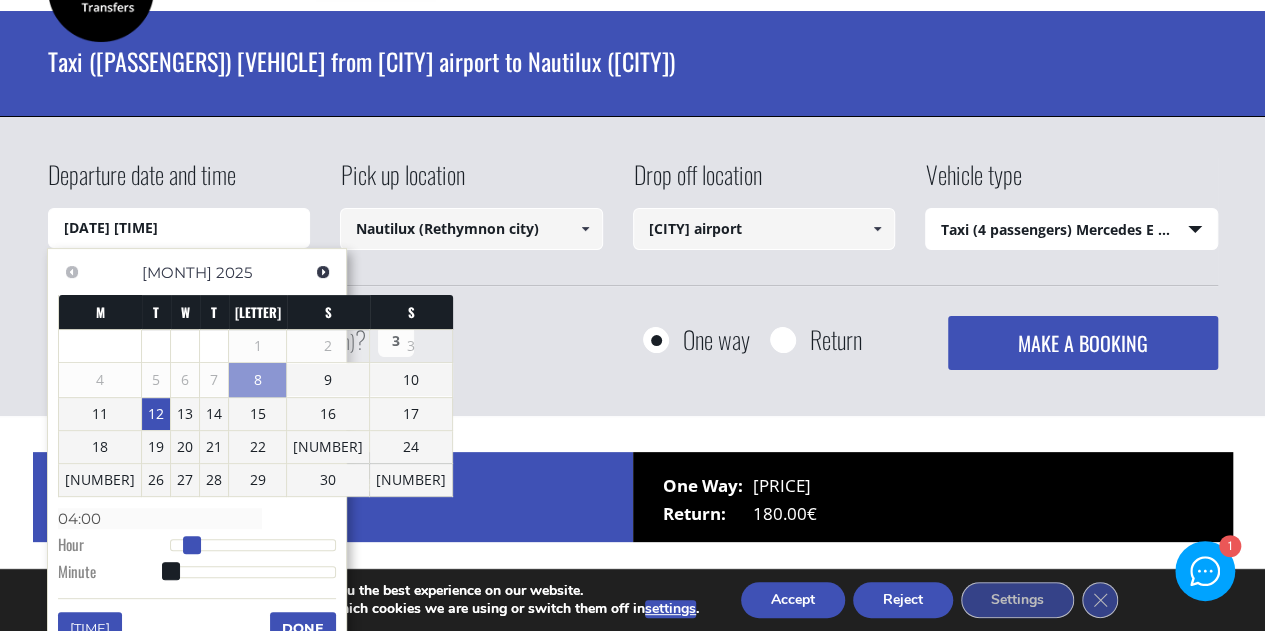 type on "12/08/2025 05:00" 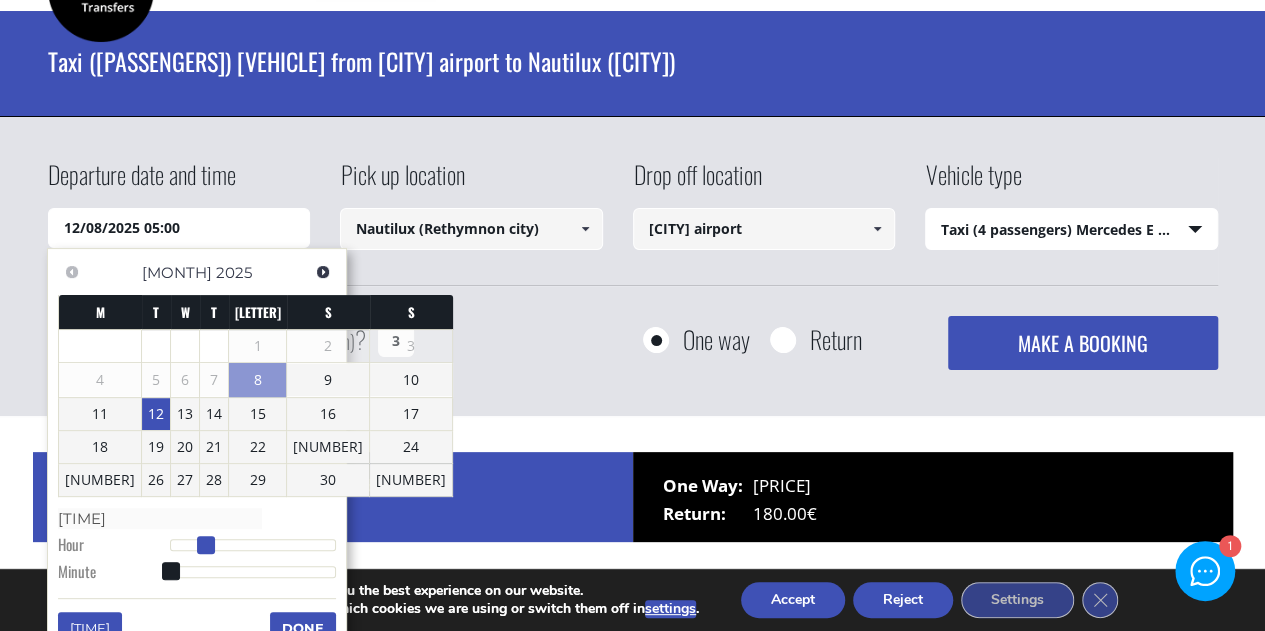 type on "[DATE] [TIME]" 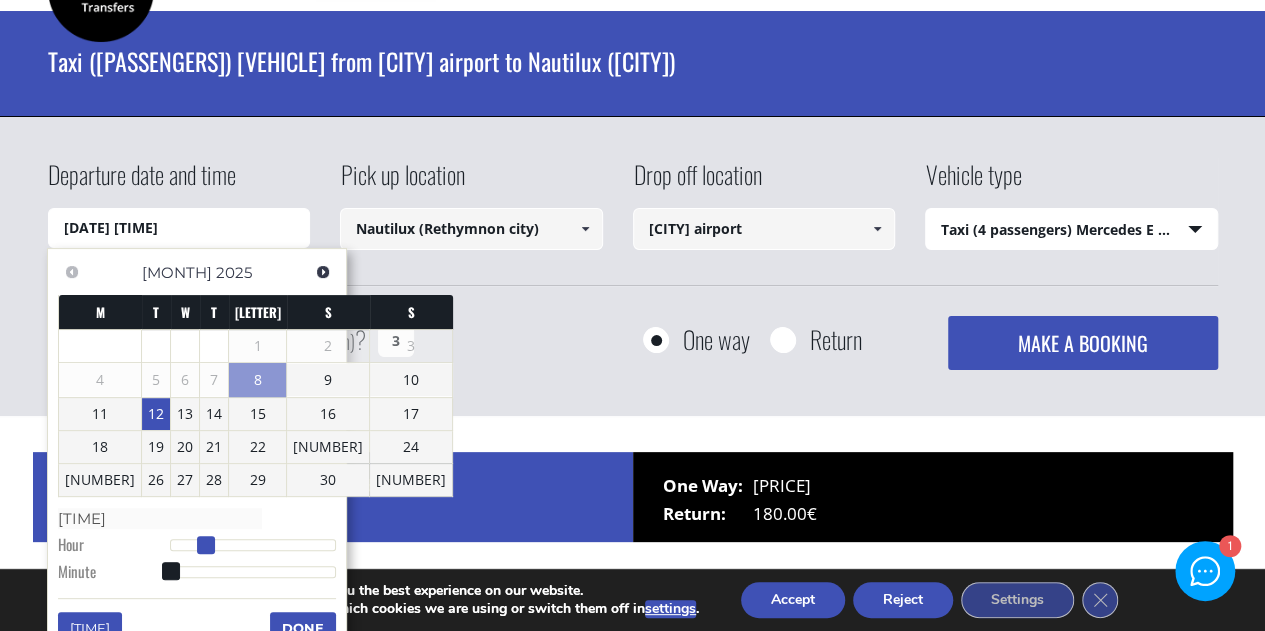 type on "[DATE] [TIME]" 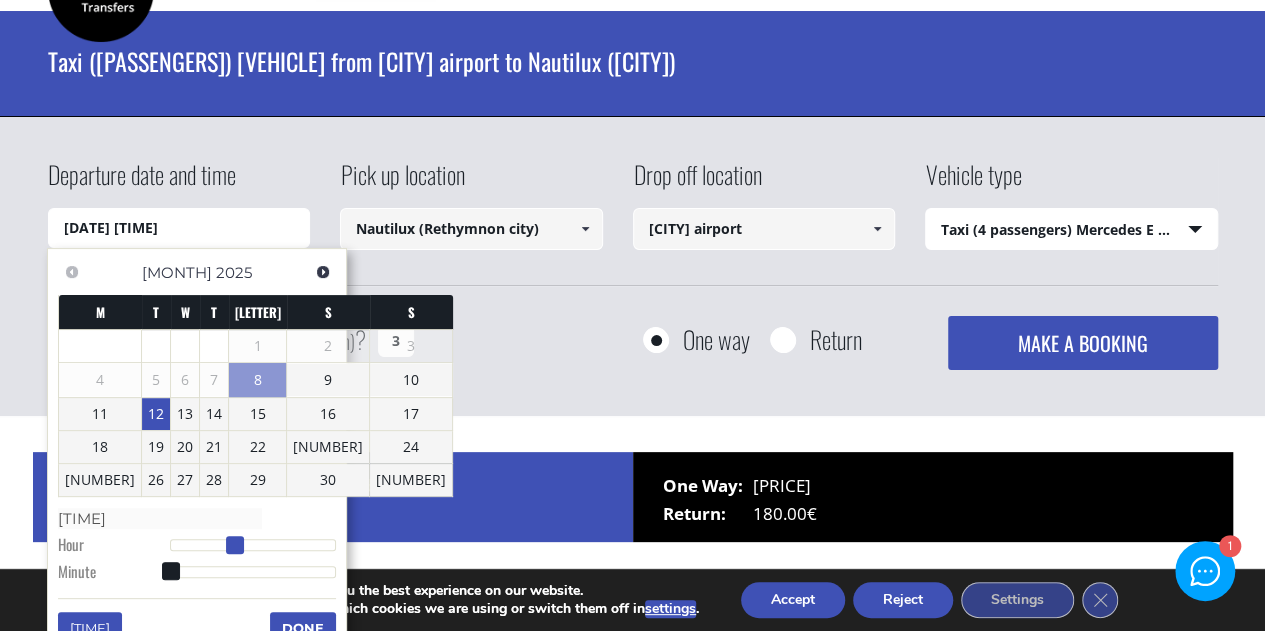type on "[DATE] [TIME]" 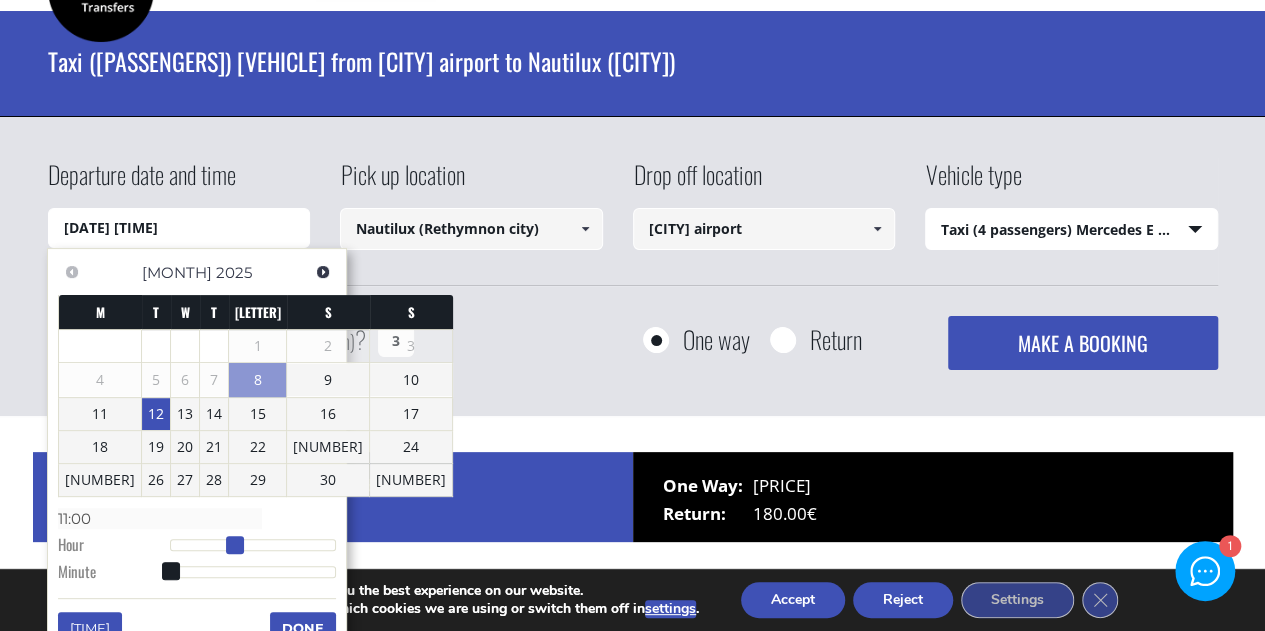 type on "[DATE] [TIME]" 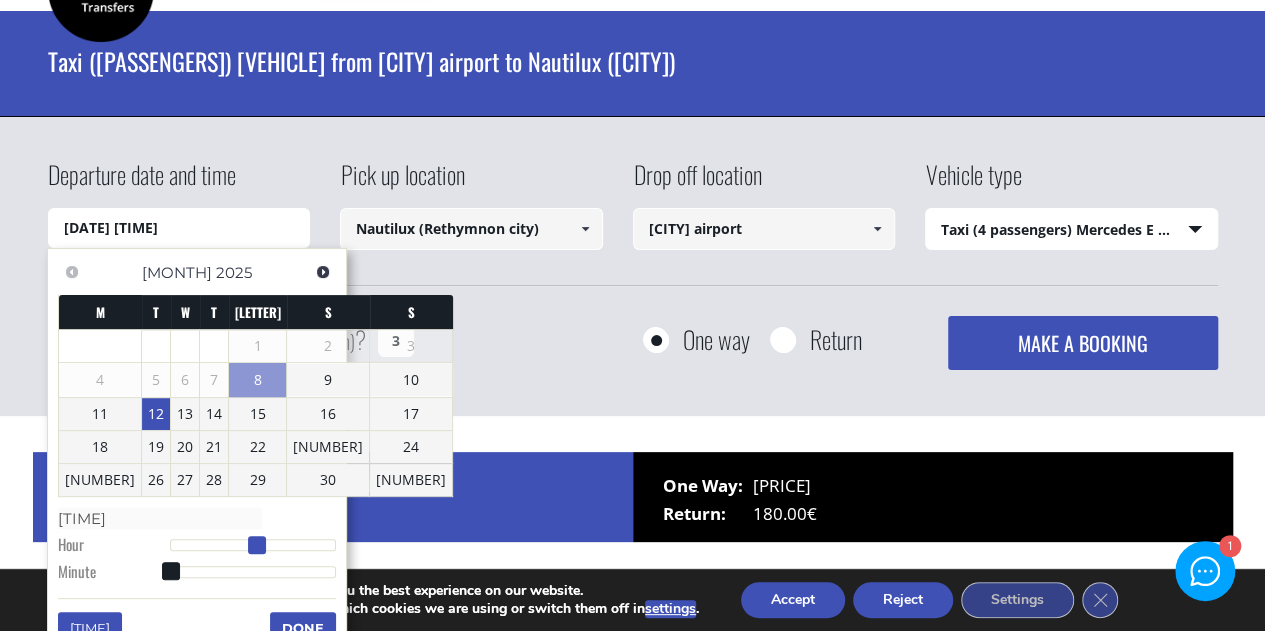 type on "[DATE] [TIME]" 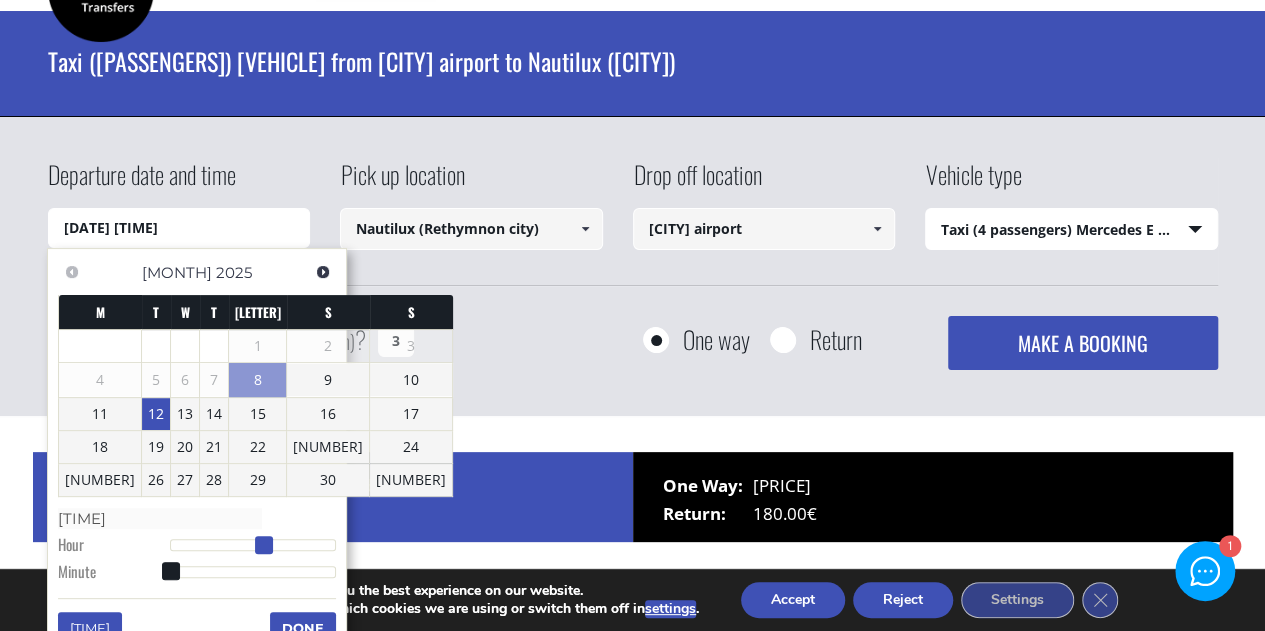type on "[DATE] [TIME]" 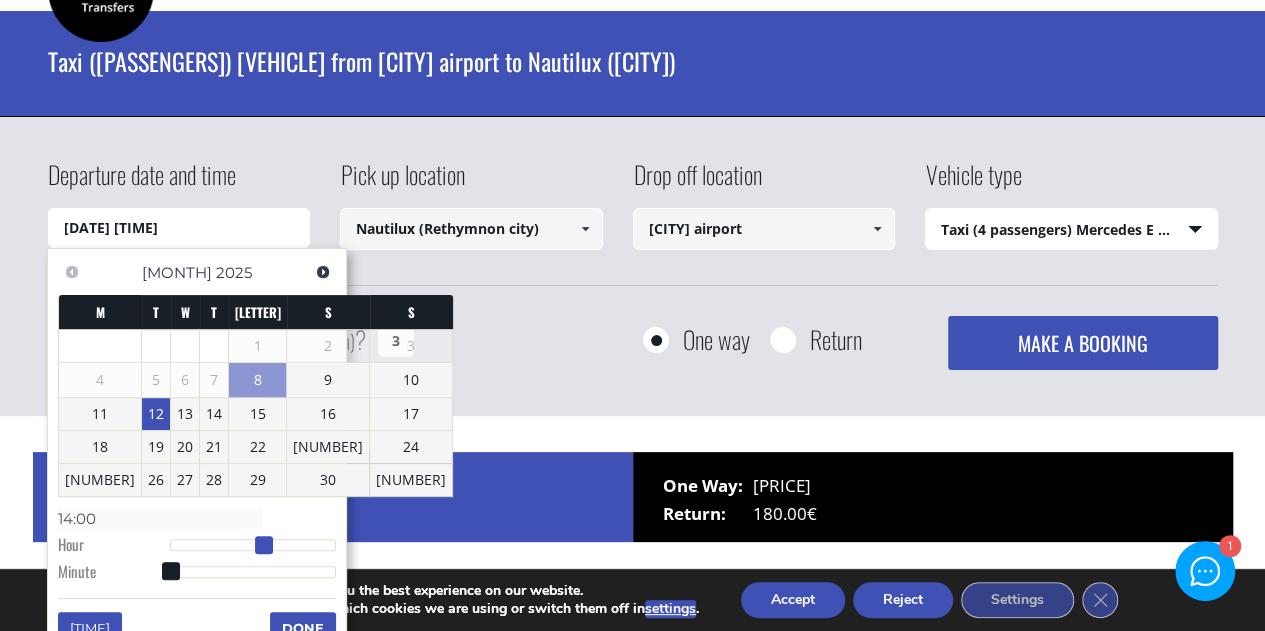 type on "[DATE] [TIME]" 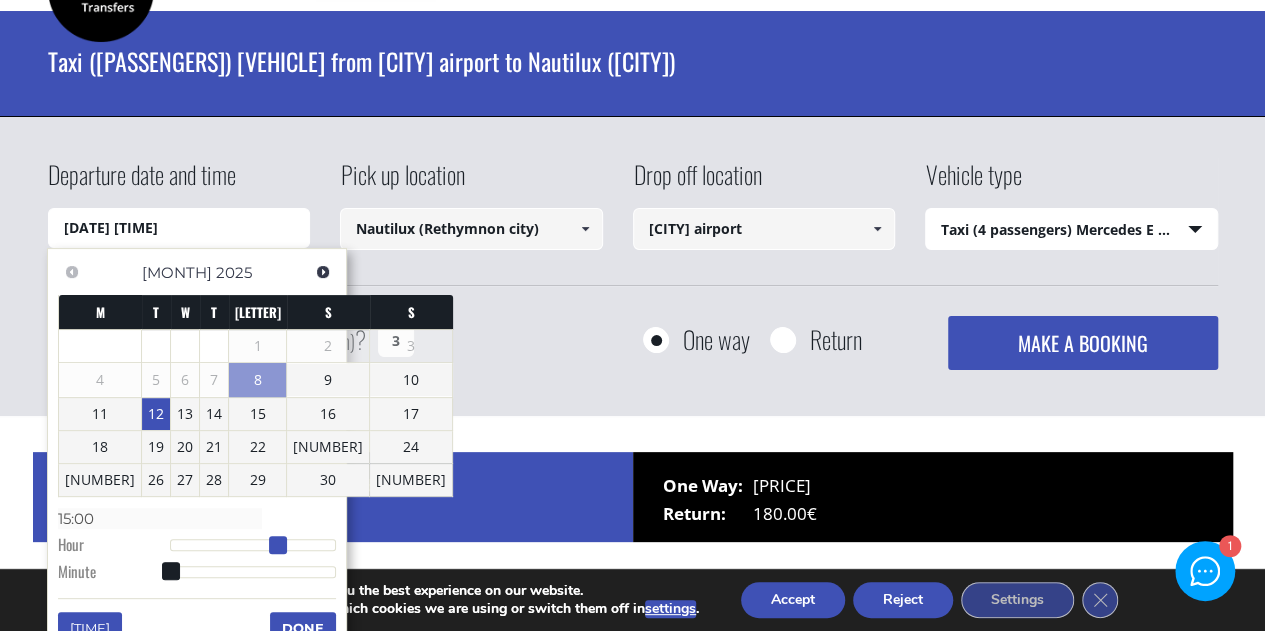 drag, startPoint x: 173, startPoint y: 541, endPoint x: 283, endPoint y: 529, distance: 110.65261 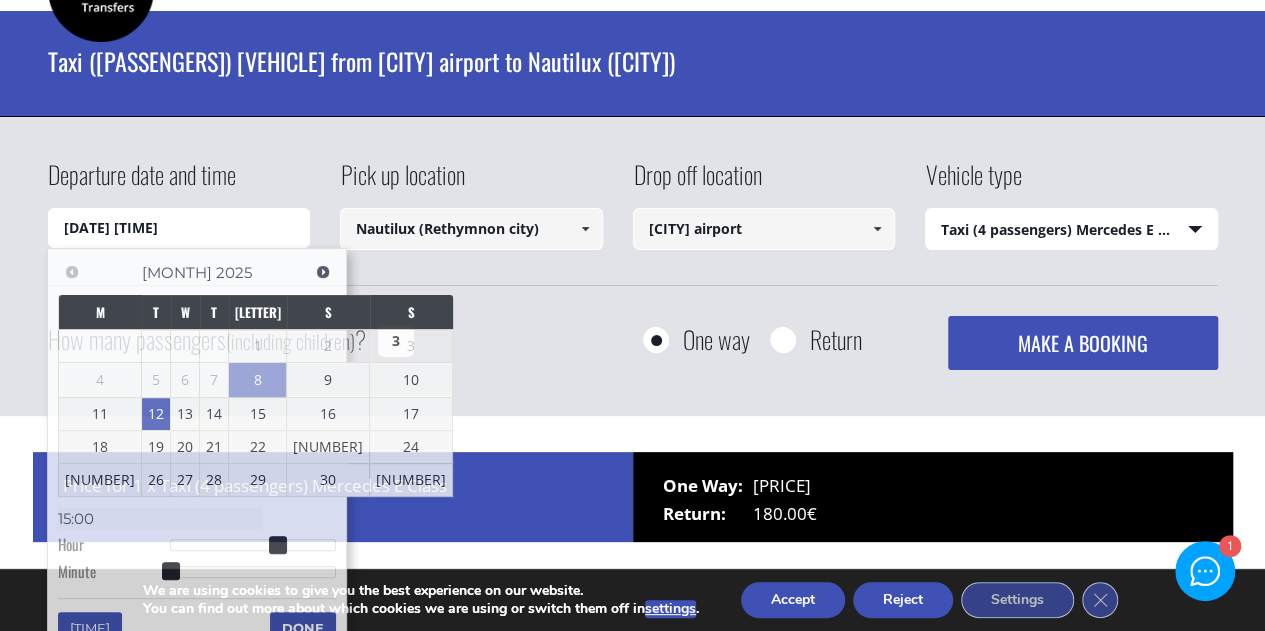 click on "MAKE A BOOKING" at bounding box center [1082, 343] 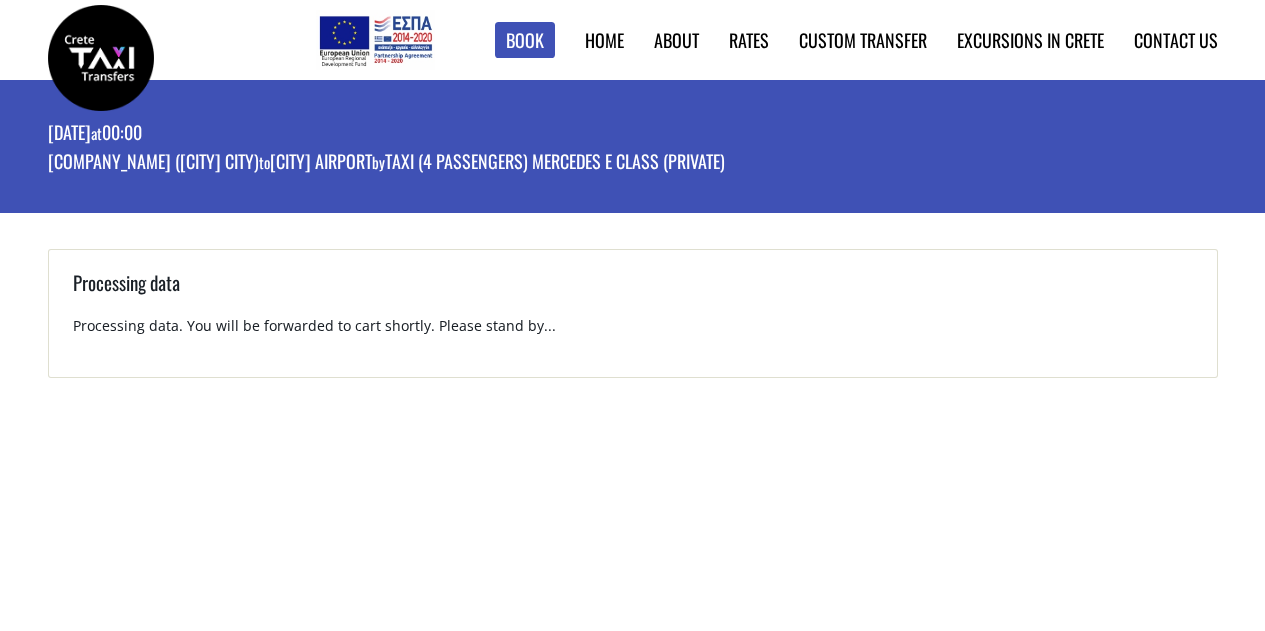 scroll, scrollTop: 0, scrollLeft: 0, axis: both 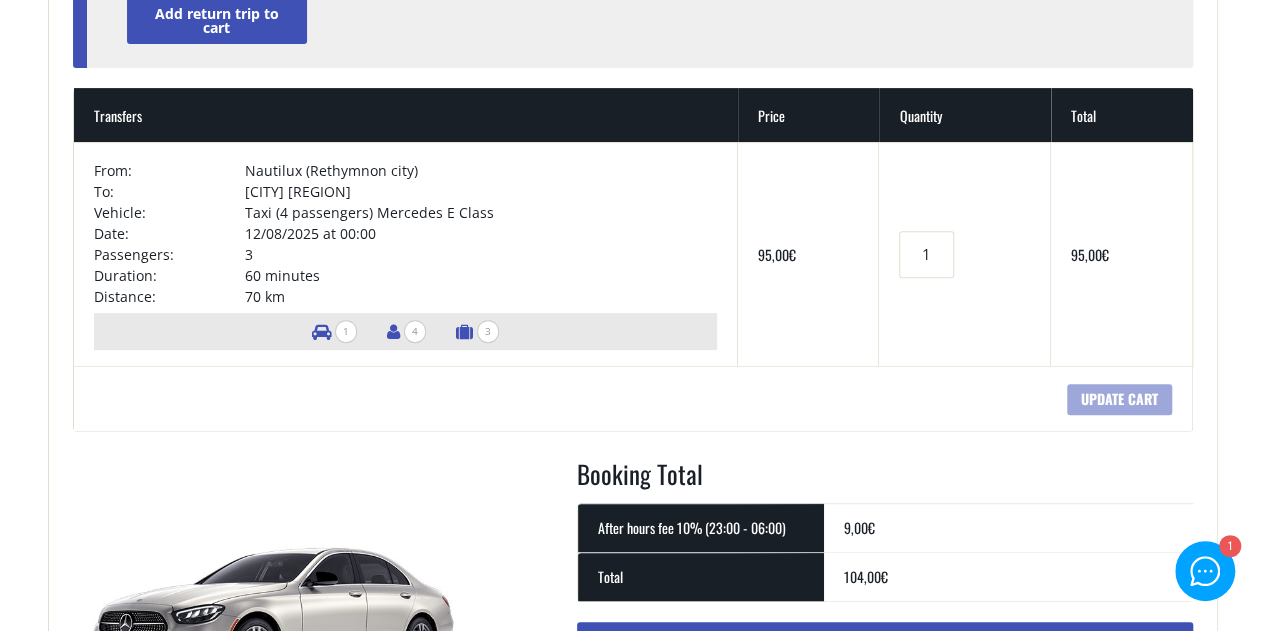 click on "Book ► Taxi ► from Chania Airport ► to Heraklion City to Heraklion Port to Rethymnon City to Hersonissos (Heraklion) to Elounda (Lasithi) to Malia (Heraklion) to Agios Nikolaos (Lasithi) from Chania City ► to Heraklion City to Heraklion Airport to Heraklion Port to Rethymno City to Hersonissos (Heraklion) to Elounda (Lasithi) to Malia (Heraklion) to Agios Nikolaos (Lasithi) from Heraklion Airport ► to Chania City to Rethymnon City to Platanias (Rethymnon) to Georgioupolis (Chania) to Panormo (Rethymnon) to Agia Marina (Chania) to Platanias (Chania) from Heraklion City ► to Chania City to Chania Airport to Rethymnon City to Platanias (Rethymnon) to Georgioupolis (Chania) to Panormo (Rethymnon) to Agia Marina (Chania) to Platanias (Chania) from Heraklion Port ► to Chania Airport to Chania City to Rethymnon City to Platanias (Rethymnon) to Georgioupolis (Chania) to Panormo (Rethymnon) to Agia Marina (Chania) to Platanias (Chania) from Rethymnon City ► to Chania Airport to Heraklion Airport ►" at bounding box center (632, 1337) 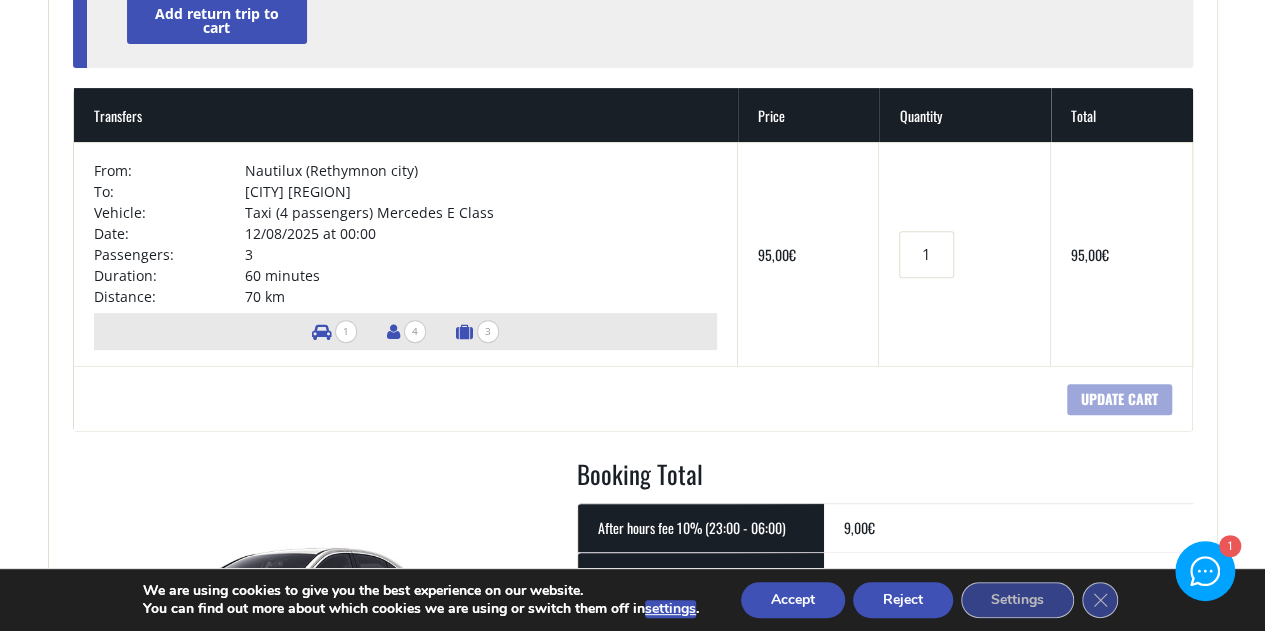 click on "12/08/2025 at 00:00" at bounding box center [481, 233] 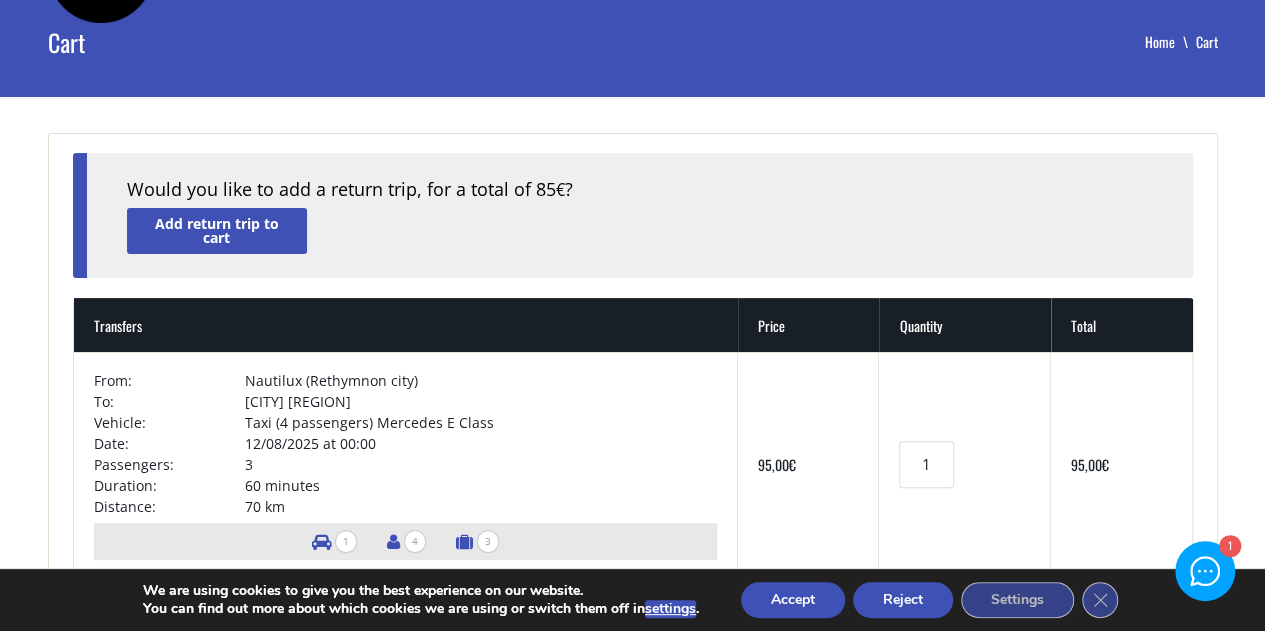 scroll, scrollTop: 0, scrollLeft: 0, axis: both 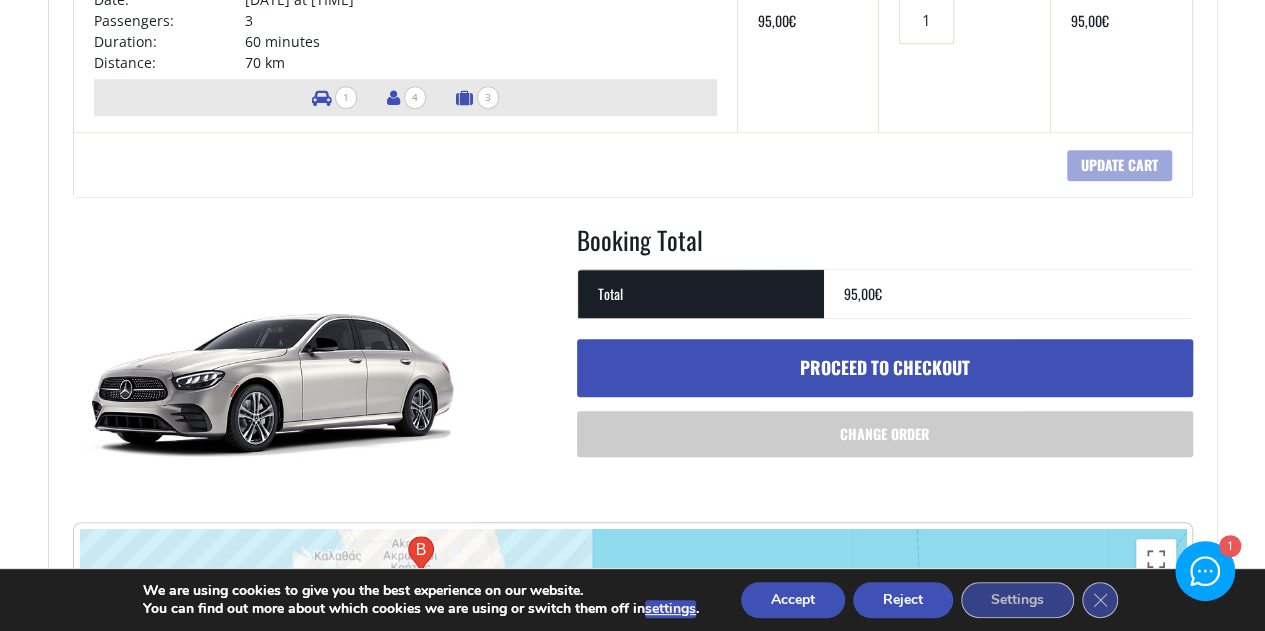 drag, startPoint x: 1270, startPoint y: 76, endPoint x: 1242, endPoint y: 184, distance: 111.5706 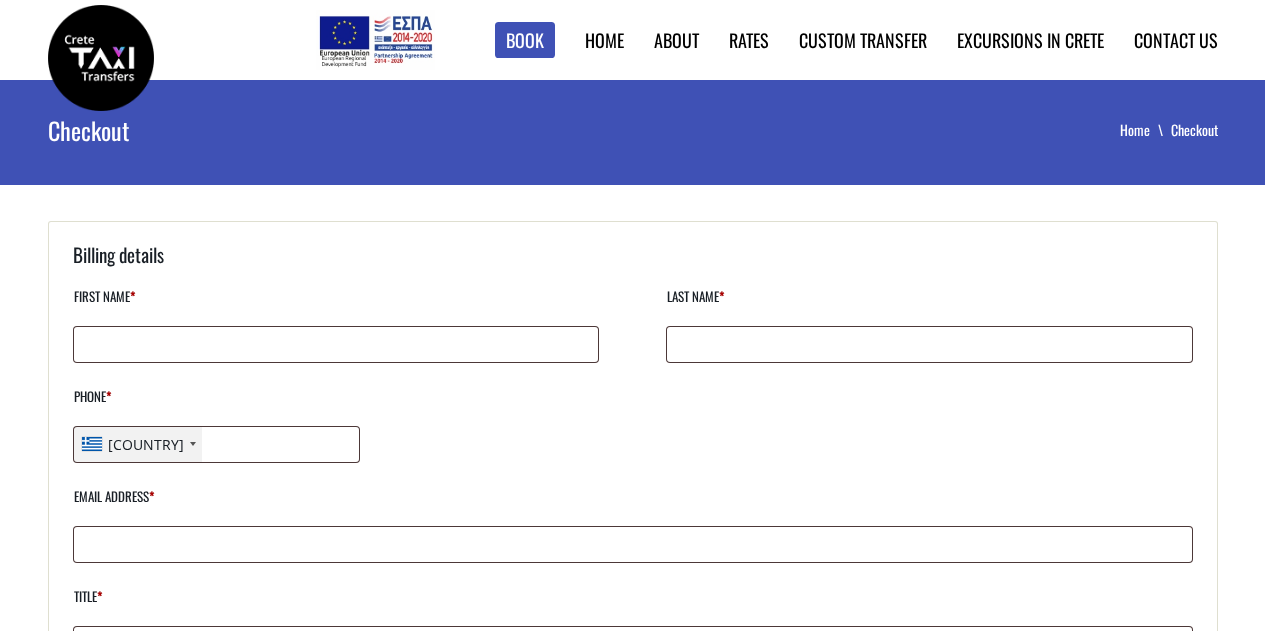 scroll, scrollTop: 0, scrollLeft: 0, axis: both 